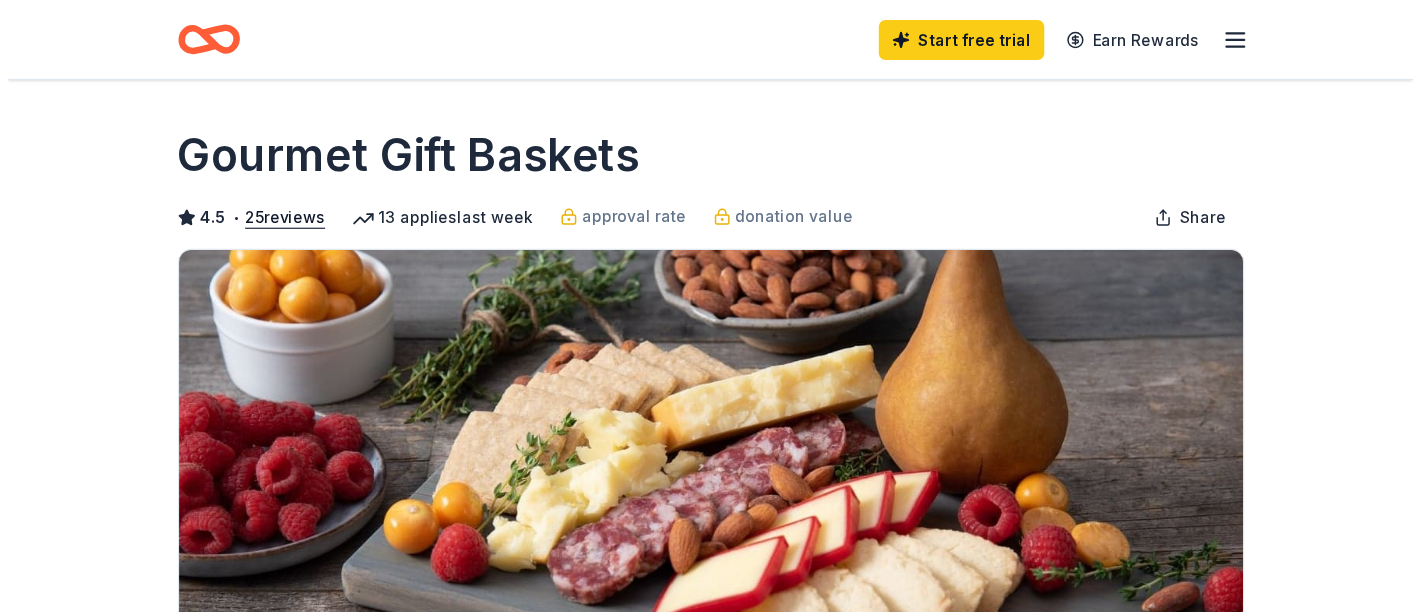 scroll, scrollTop: 0, scrollLeft: 0, axis: both 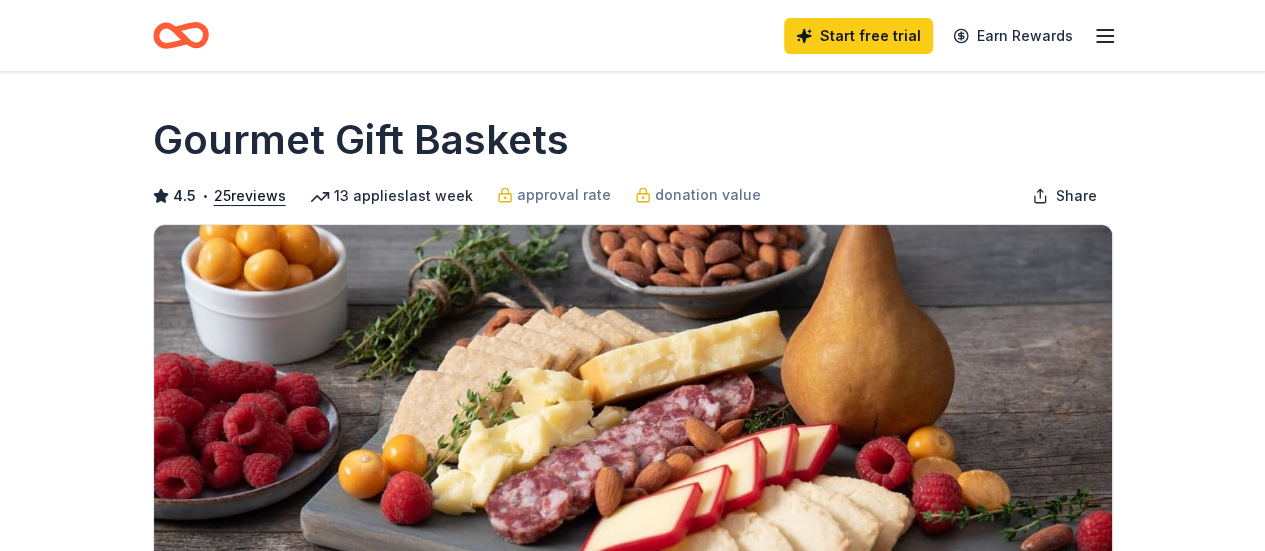 click 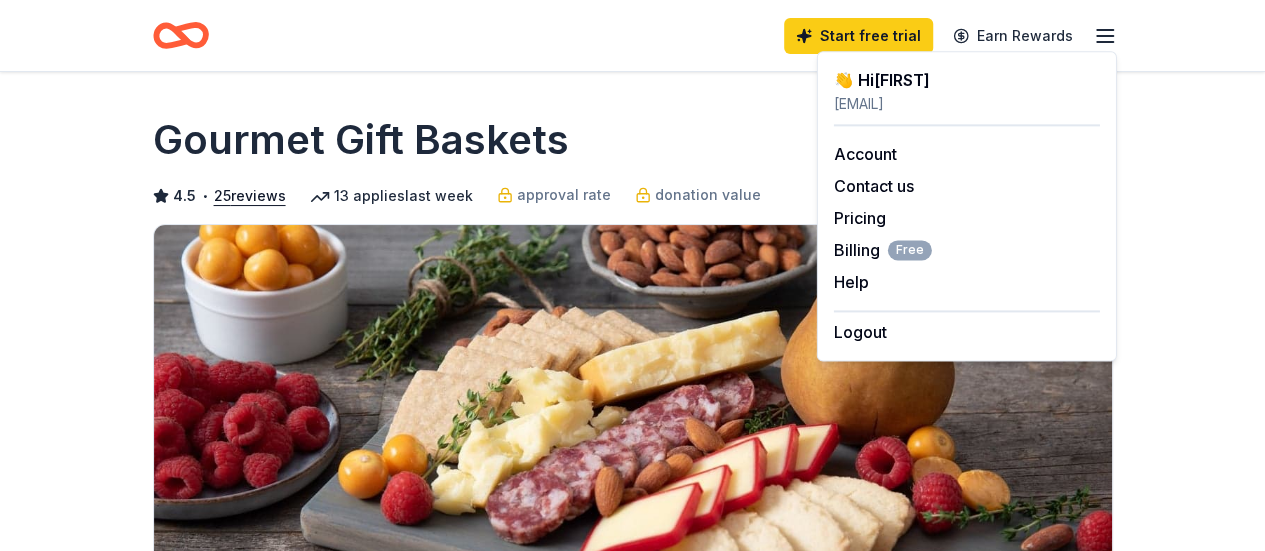 click on "Share Gourmet Gift Baskets 4.5 • 25 reviews 13 applies last week approval rate donation value Share Donating in all states Gourmet Gift Baskets specializes in handcrafted gift baskets for all occasions. Their baskets may include a variety of artisan goods, fruits and snacks, and alcoholic beverages. What they donate Gift basket(s) Alcohol Beverages Desserts Auction & raffle Snacks Who they donate to Preferred 501(c)(3) preferred Apply Save Application takes 10 min Usually responds in a few weeks Updated about 2 months ago Report a mistake approval rate 20 % approved 30 % declined 50 % no response donation value (average) 20% 70% 0% 10% $xx - $xx $xx - $xx $xx - $xx $xx - $xx Start free Pro trial to view approval rates and average donation values 4.5 • 25 reviews See all 25 reviews The Confidence Campaign July [YEAR] • Approved The process was easy and they were very generous. Great company to work with! Mater Dei Catholic School July [YEAR] • Approved Very easy- greatly appreciated! July [YEAR]" at bounding box center [632, 1550] 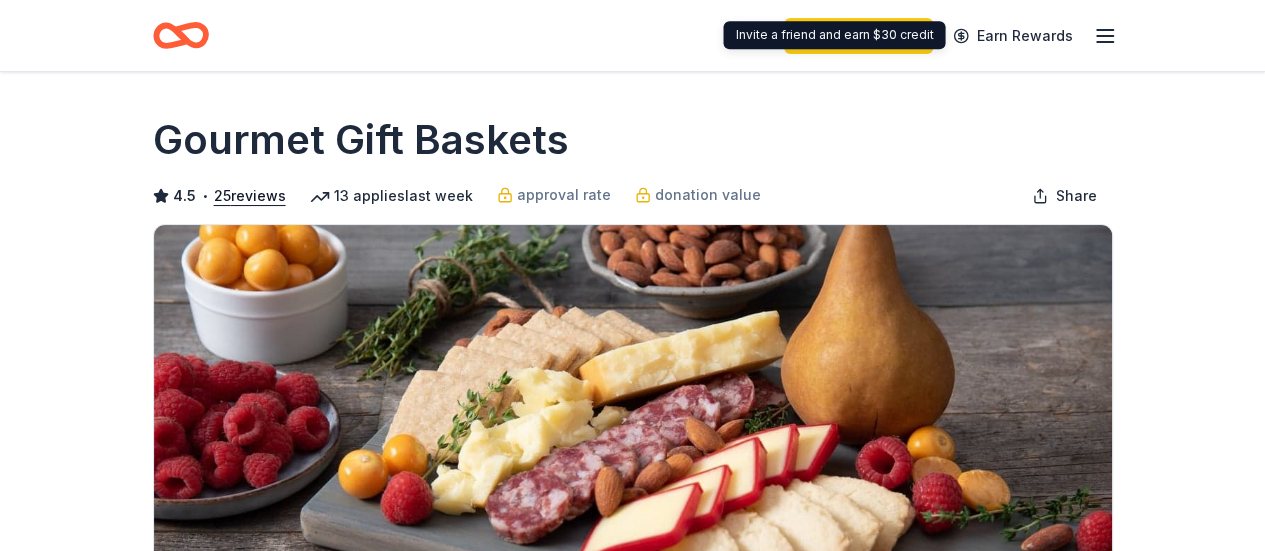click 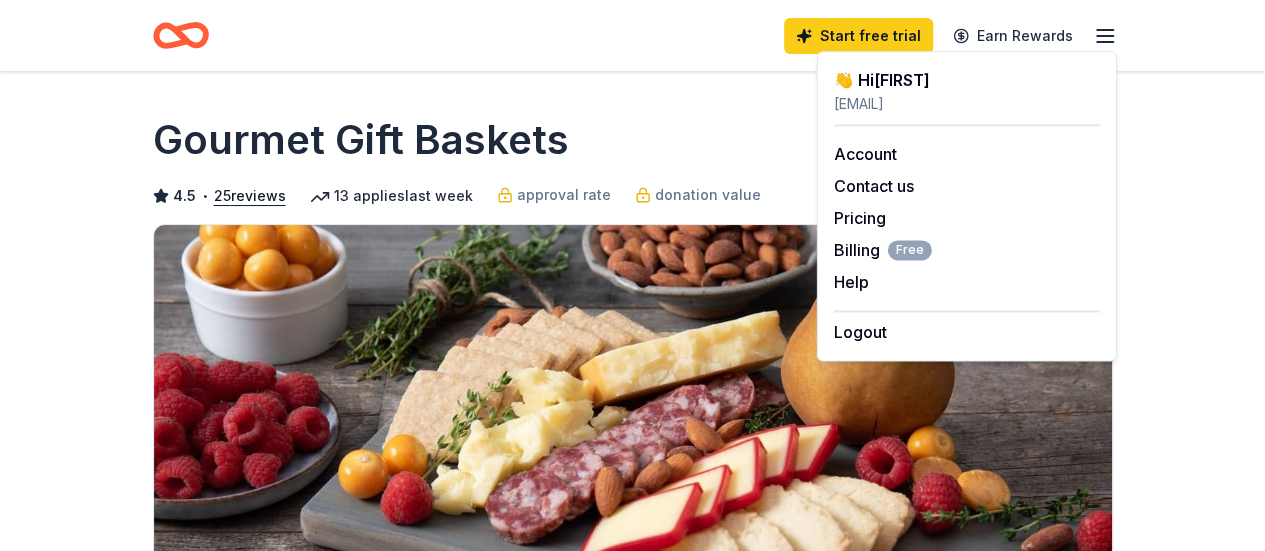 click 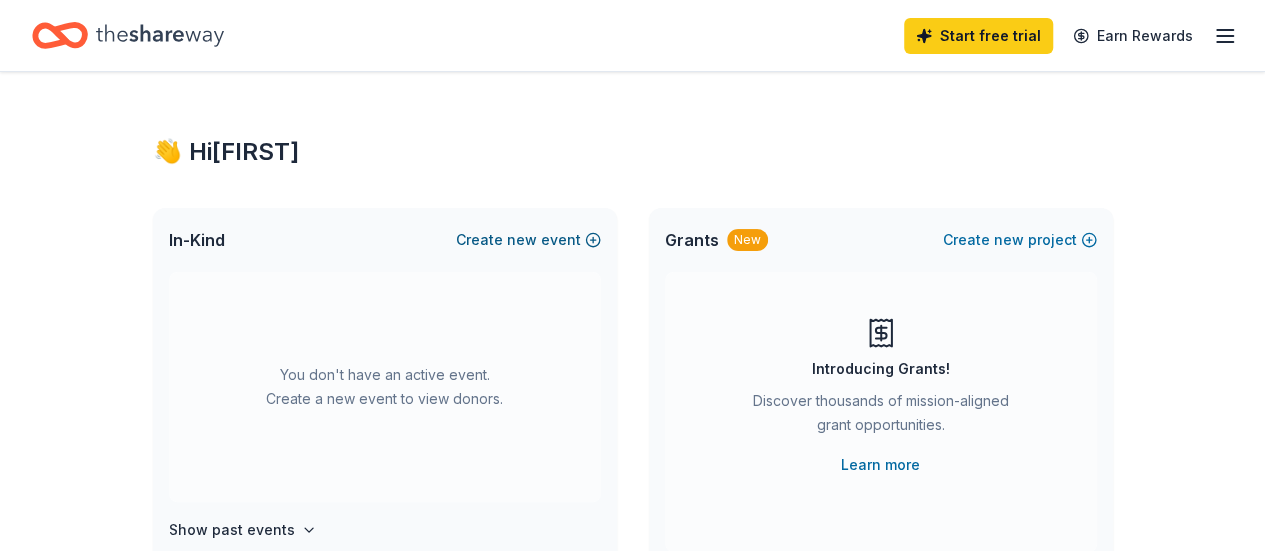 click on "new" at bounding box center [522, 240] 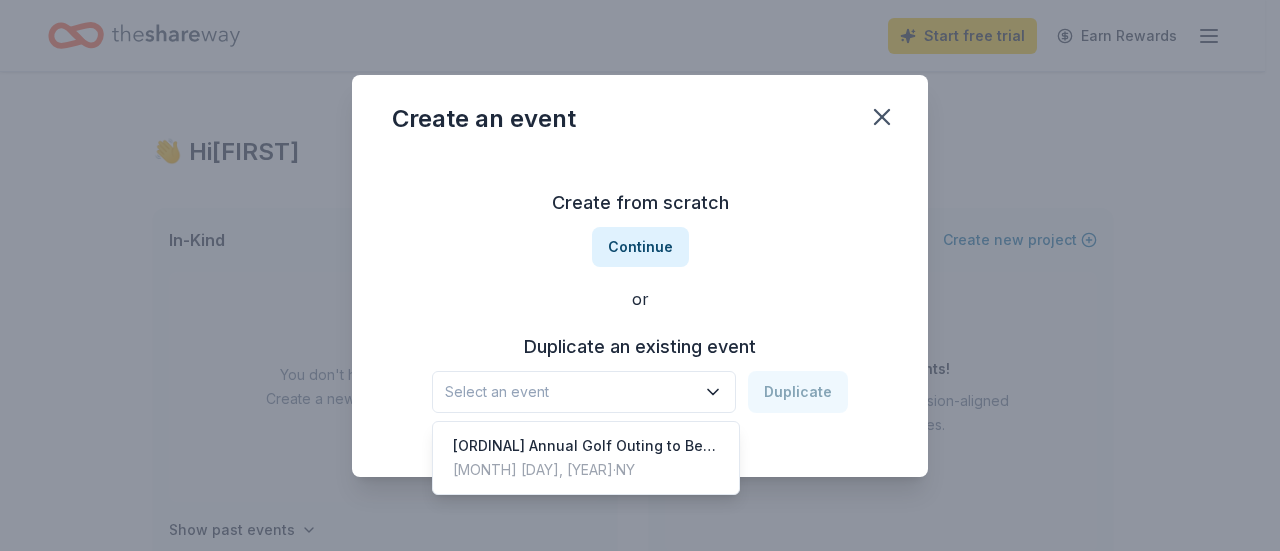 click on "Select an event" at bounding box center [570, 392] 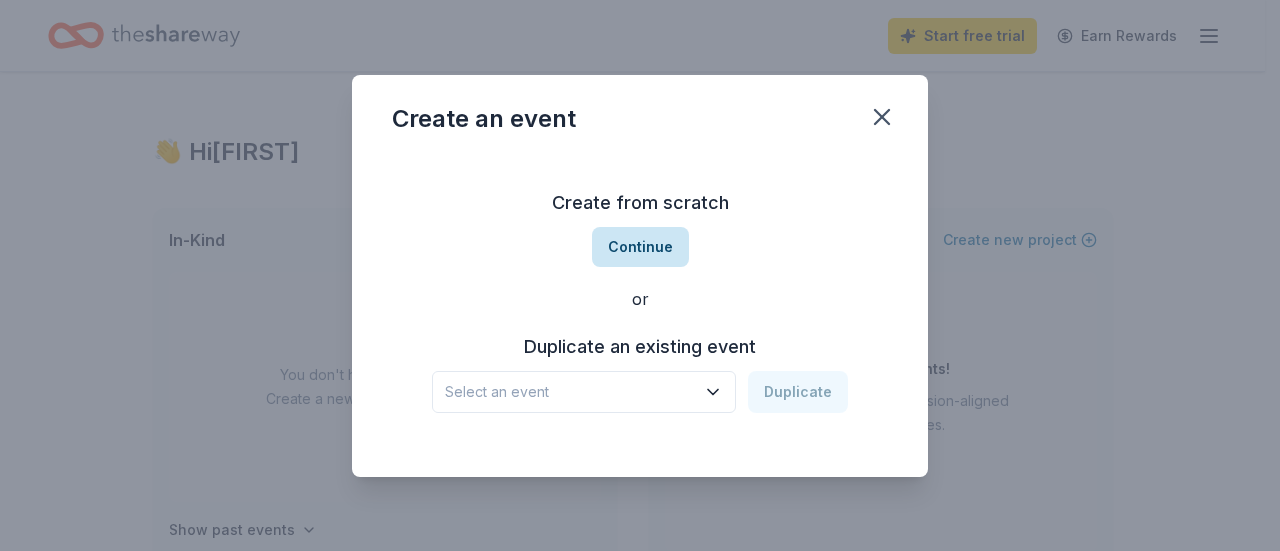 click on "Continue" at bounding box center [640, 247] 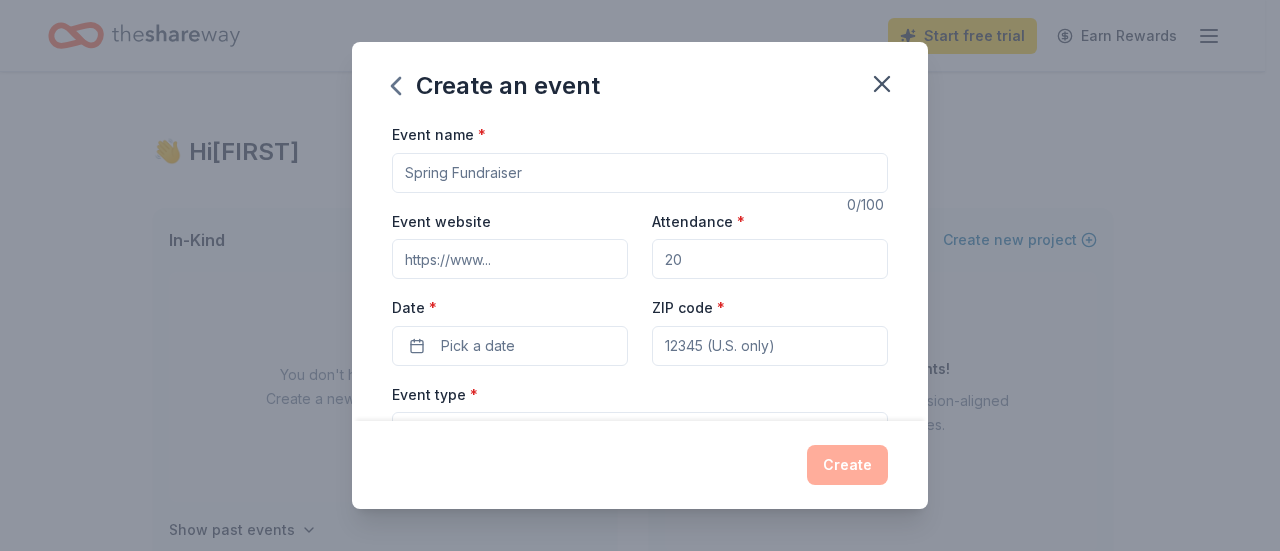 click on "Event name *" at bounding box center [640, 173] 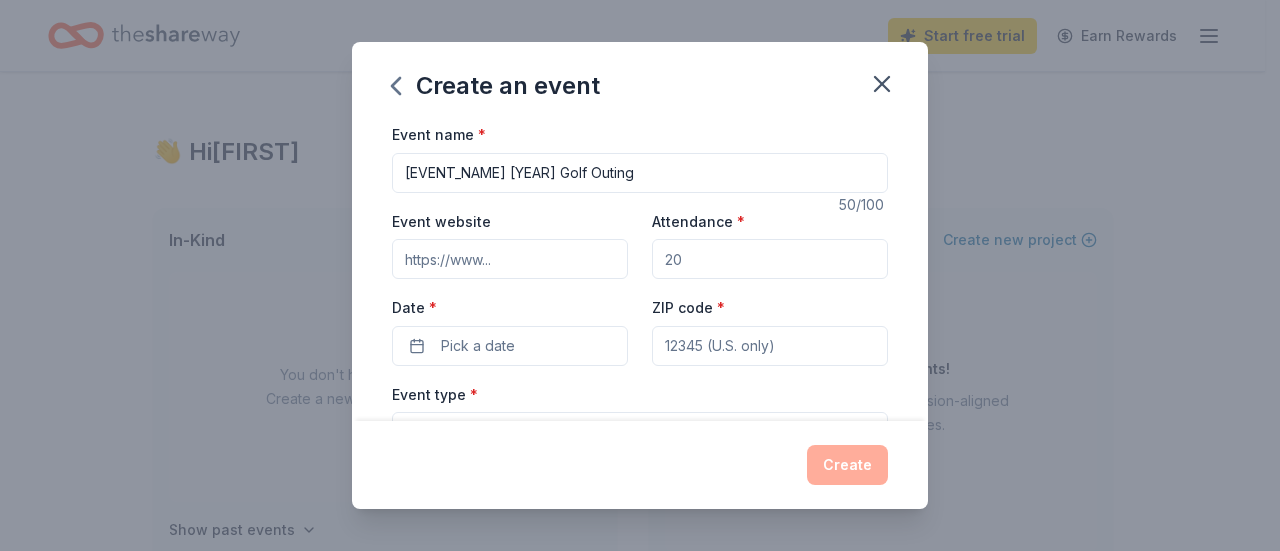 type on "[EVENT_NAME] [YEAR] Golf Outing" 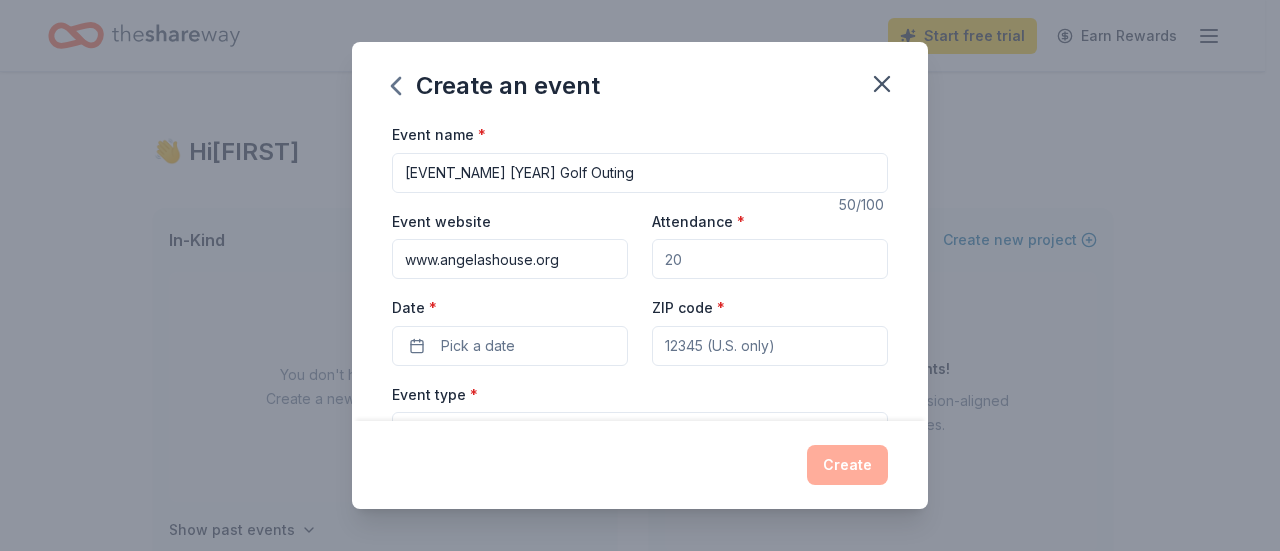 click on "Attendance *" at bounding box center [770, 259] 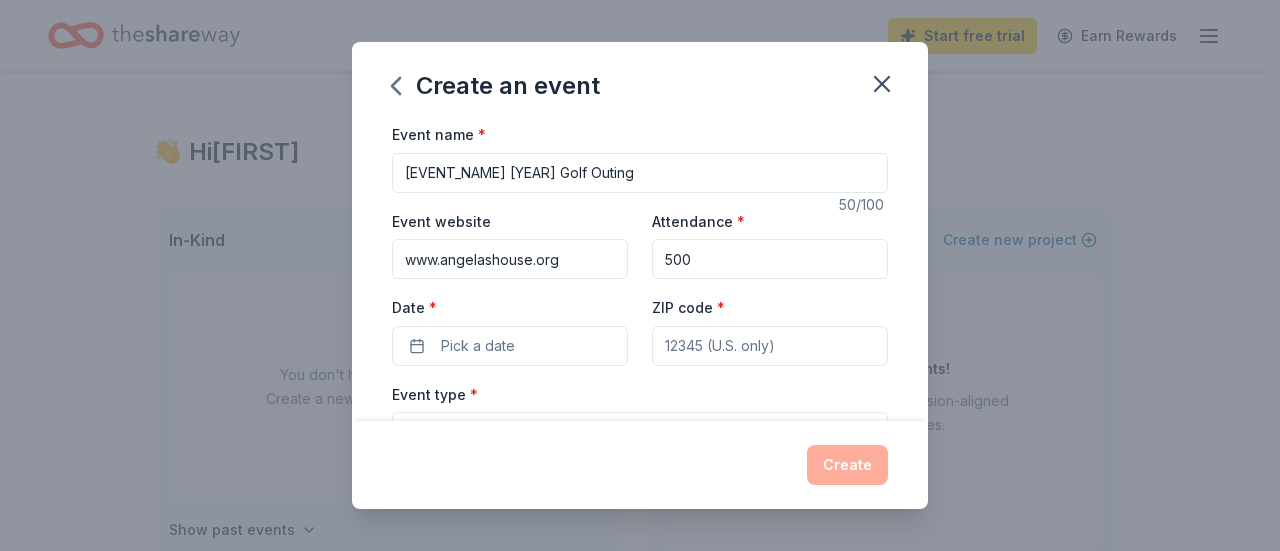 drag, startPoint x: 706, startPoint y: 257, endPoint x: 653, endPoint y: 257, distance: 53 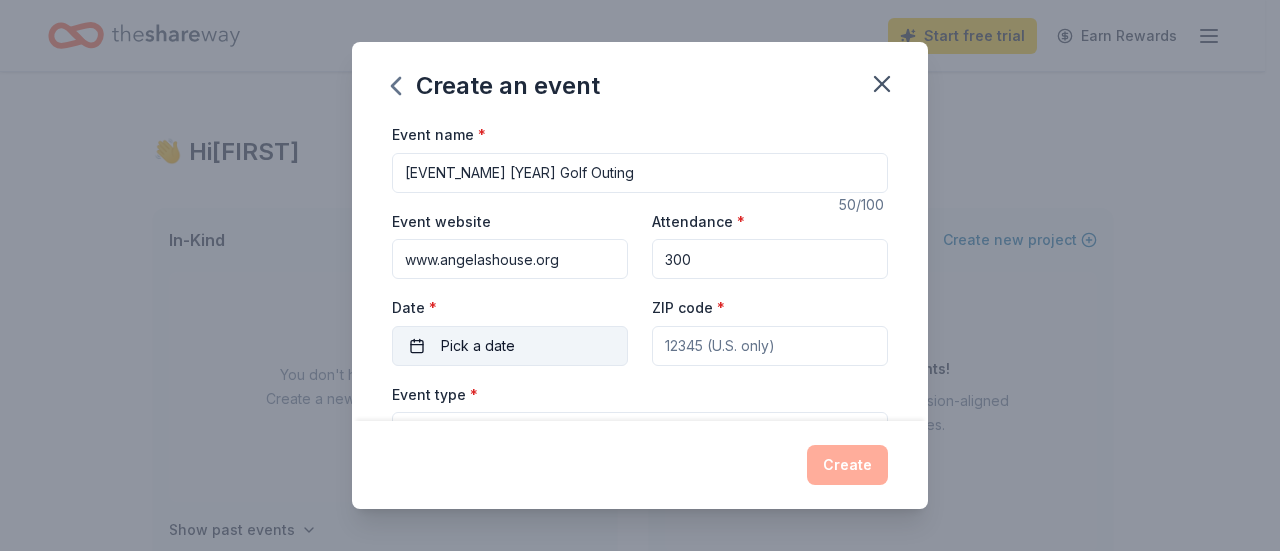 type on "300" 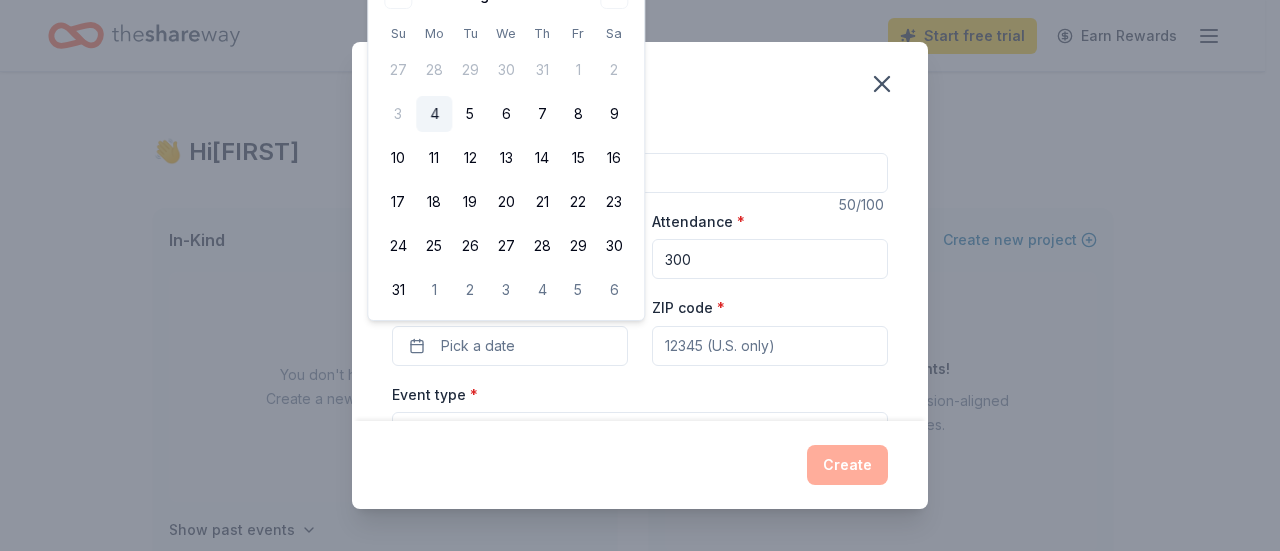 type 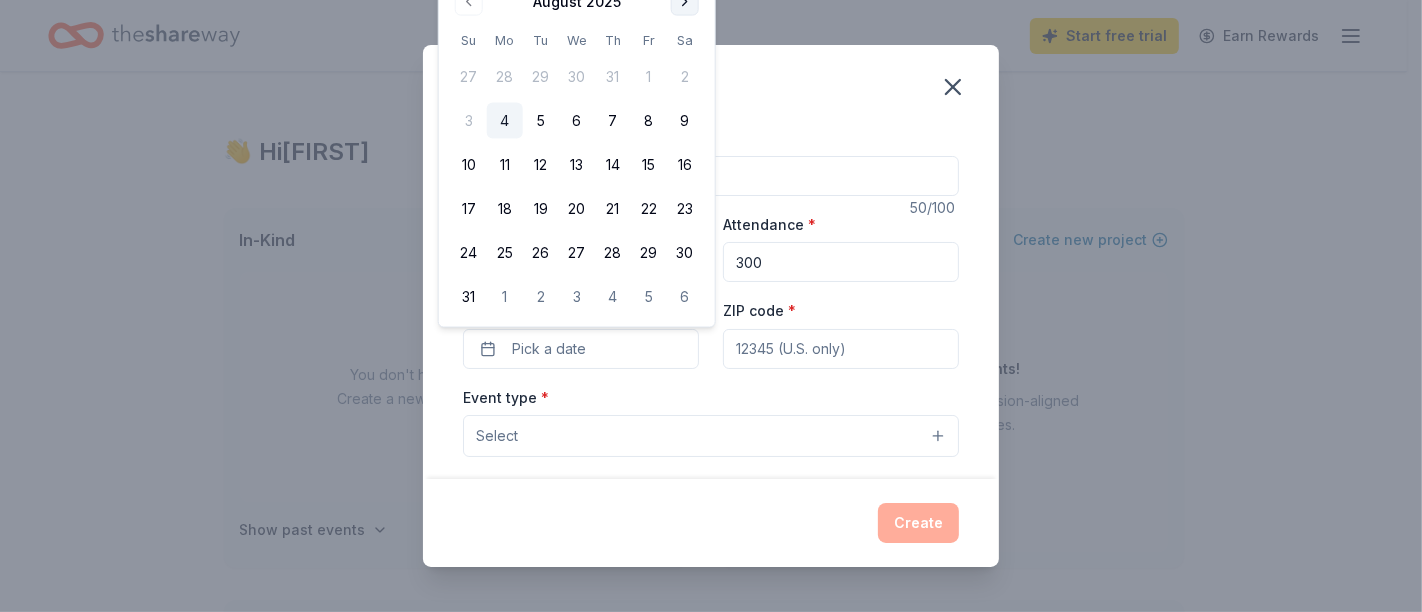 click at bounding box center [685, 2] 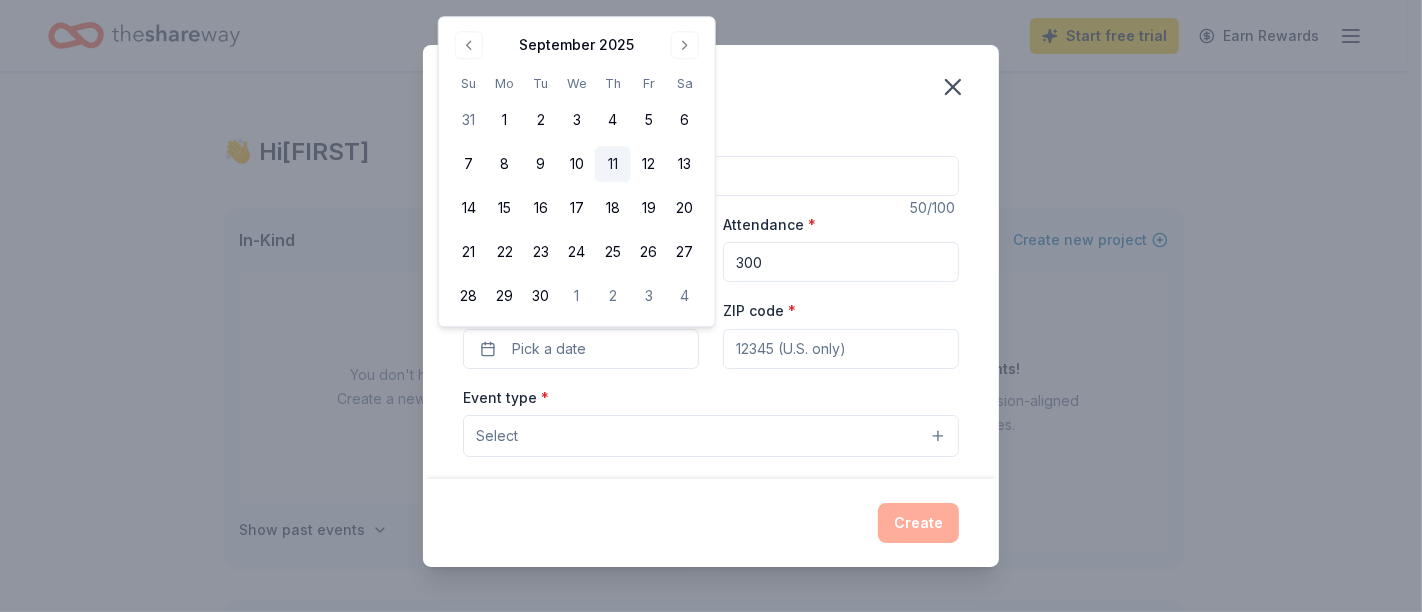 click on "11" at bounding box center (613, 164) 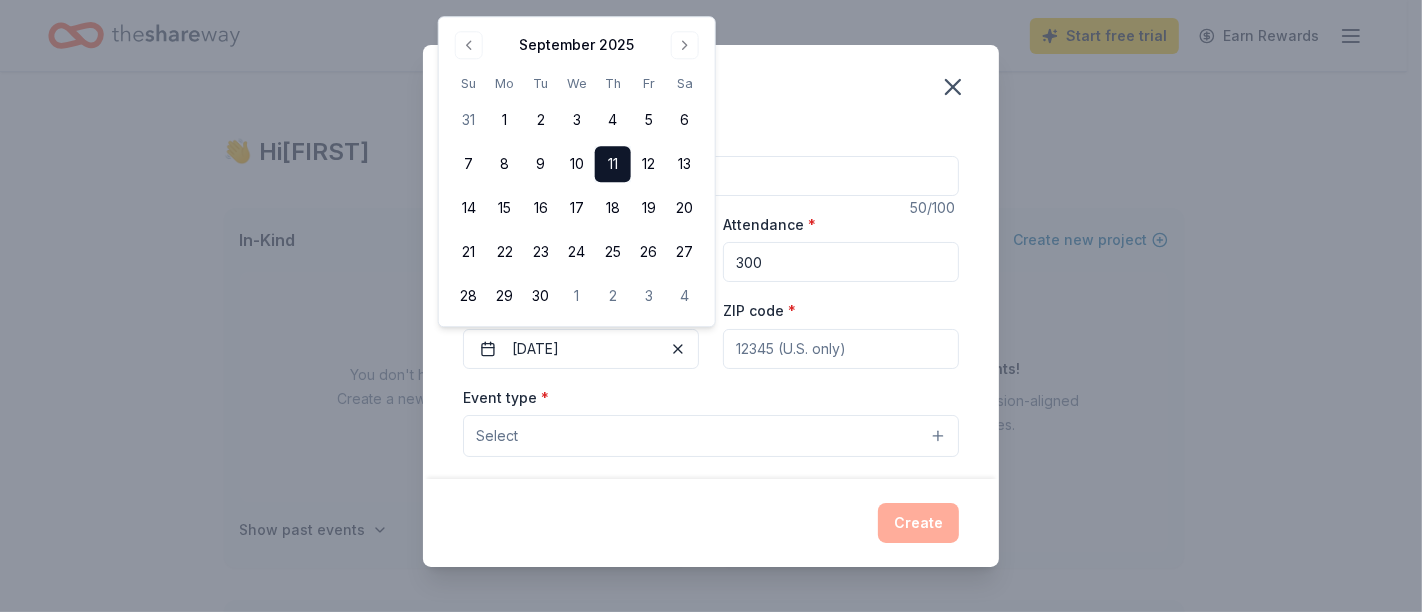 click on "ZIP code *" at bounding box center (841, 349) 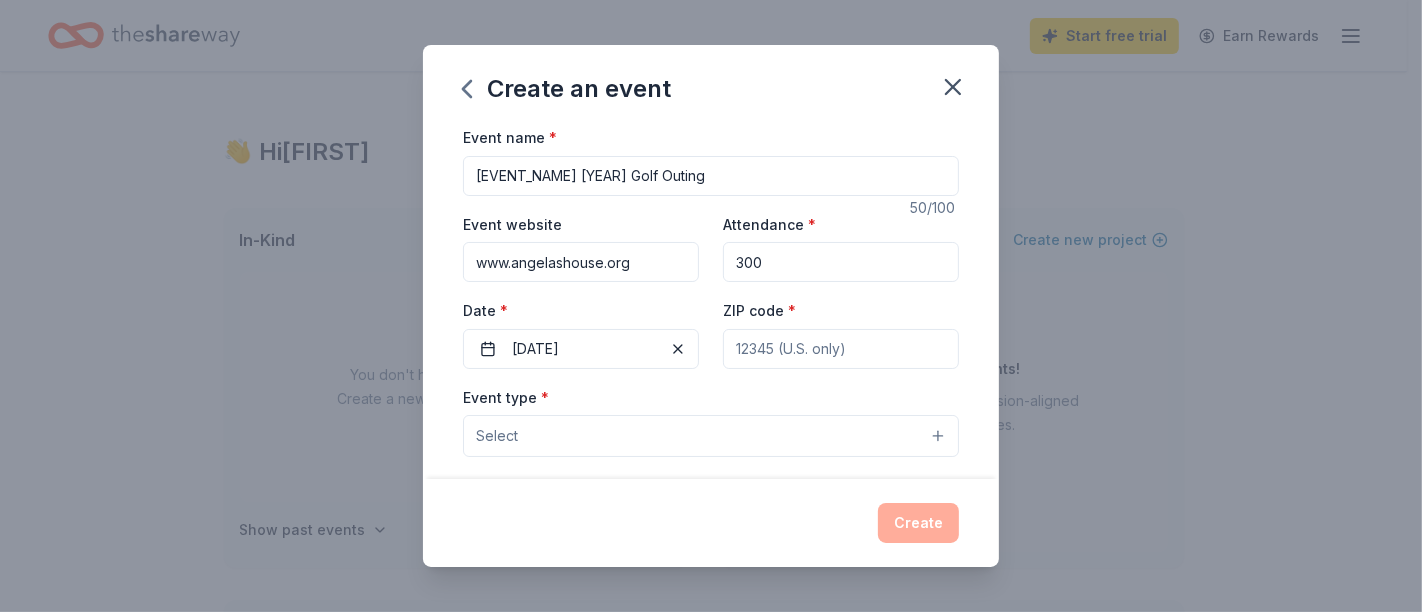 type on "[ZIP_CODE]" 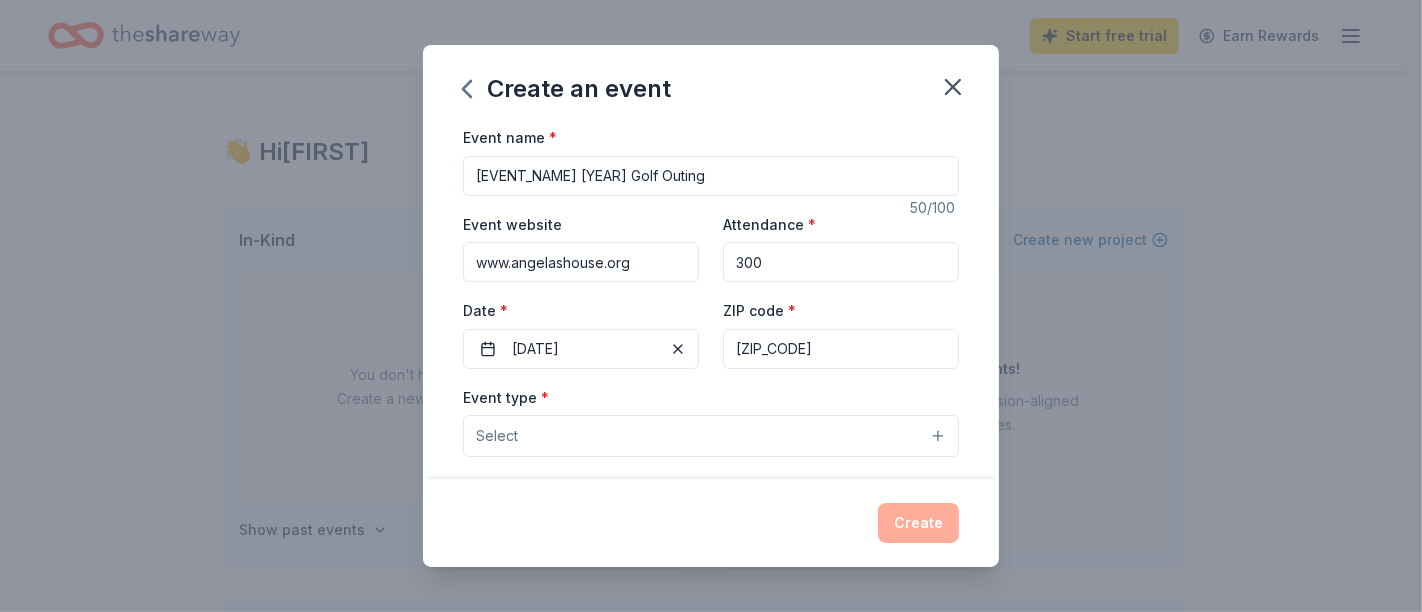 type on "[NUMBER] [STREET]" 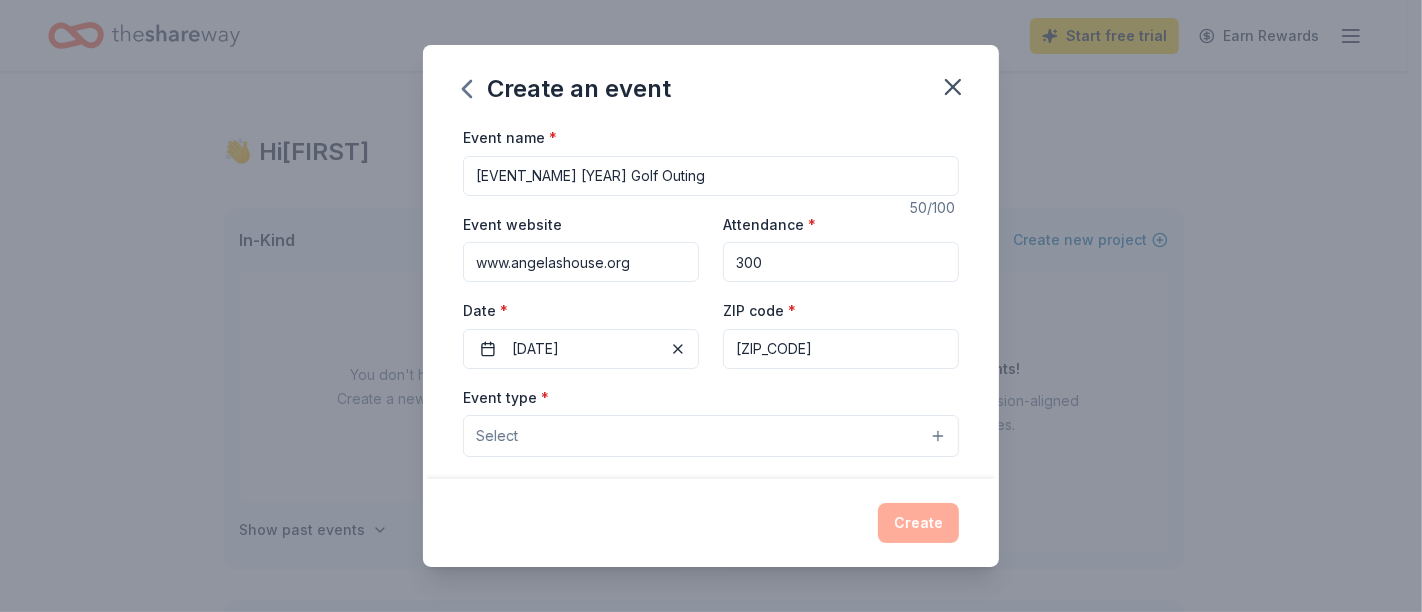 click on "Select" at bounding box center [711, 436] 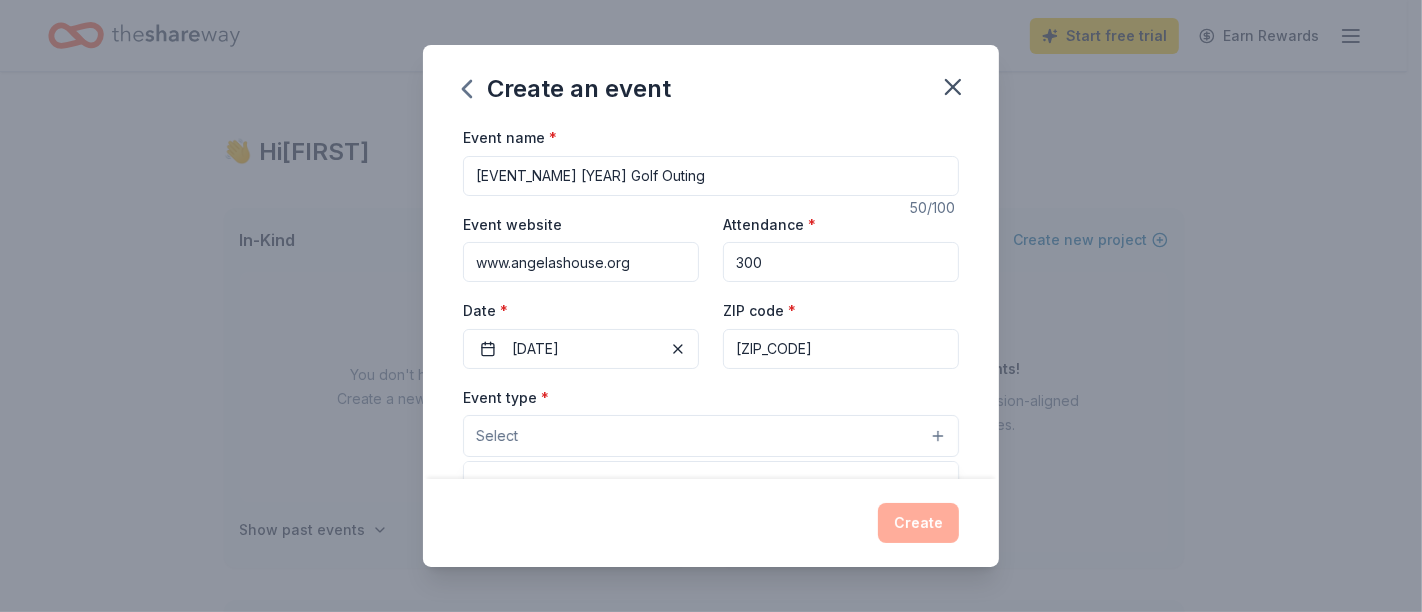 scroll, scrollTop: 222, scrollLeft: 0, axis: vertical 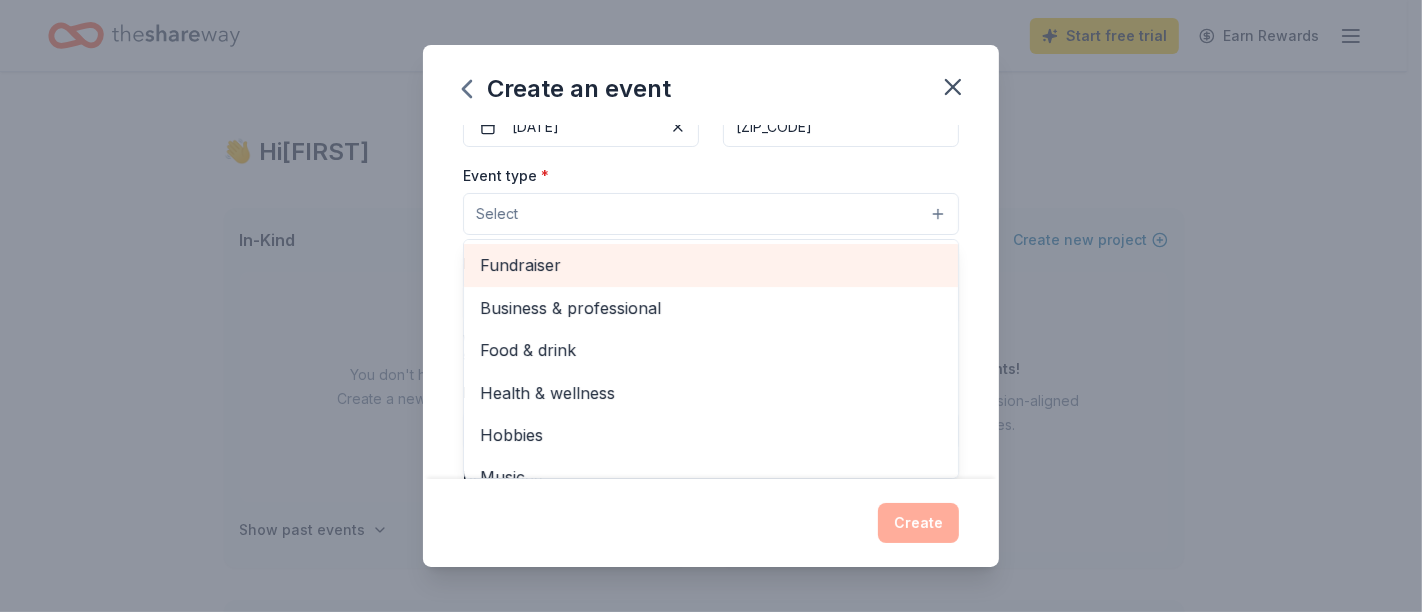 click on "Fundraiser" at bounding box center [711, 265] 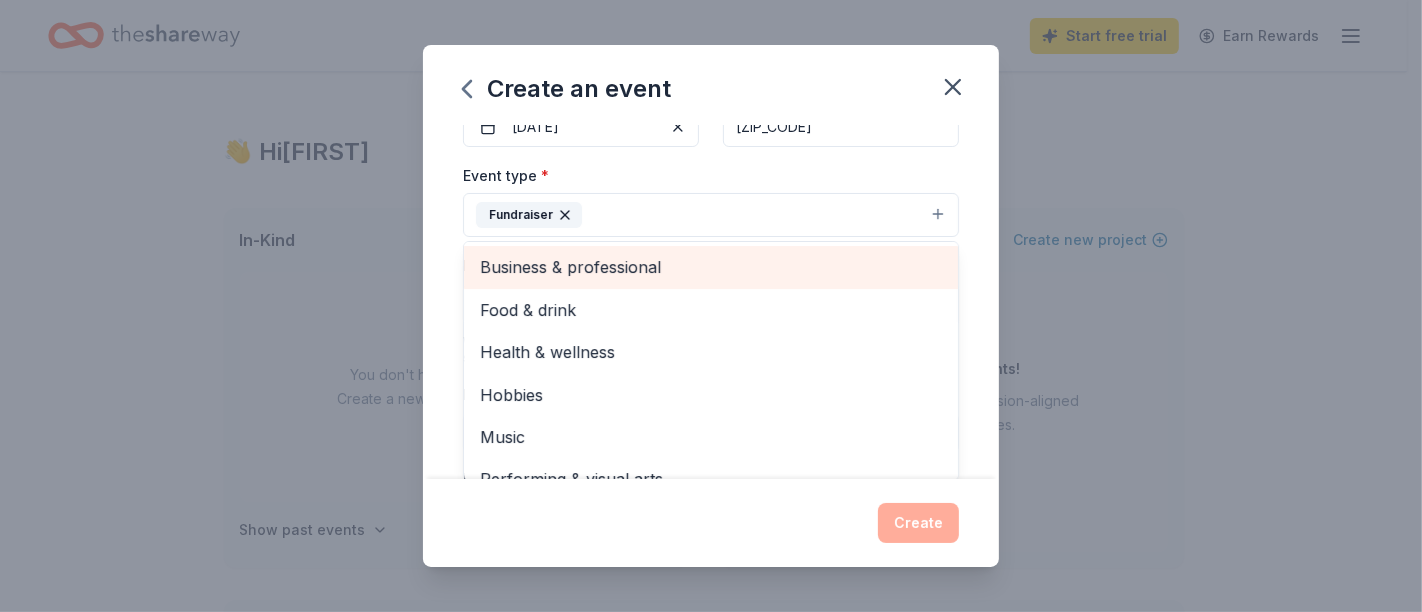 scroll, scrollTop: 23, scrollLeft: 0, axis: vertical 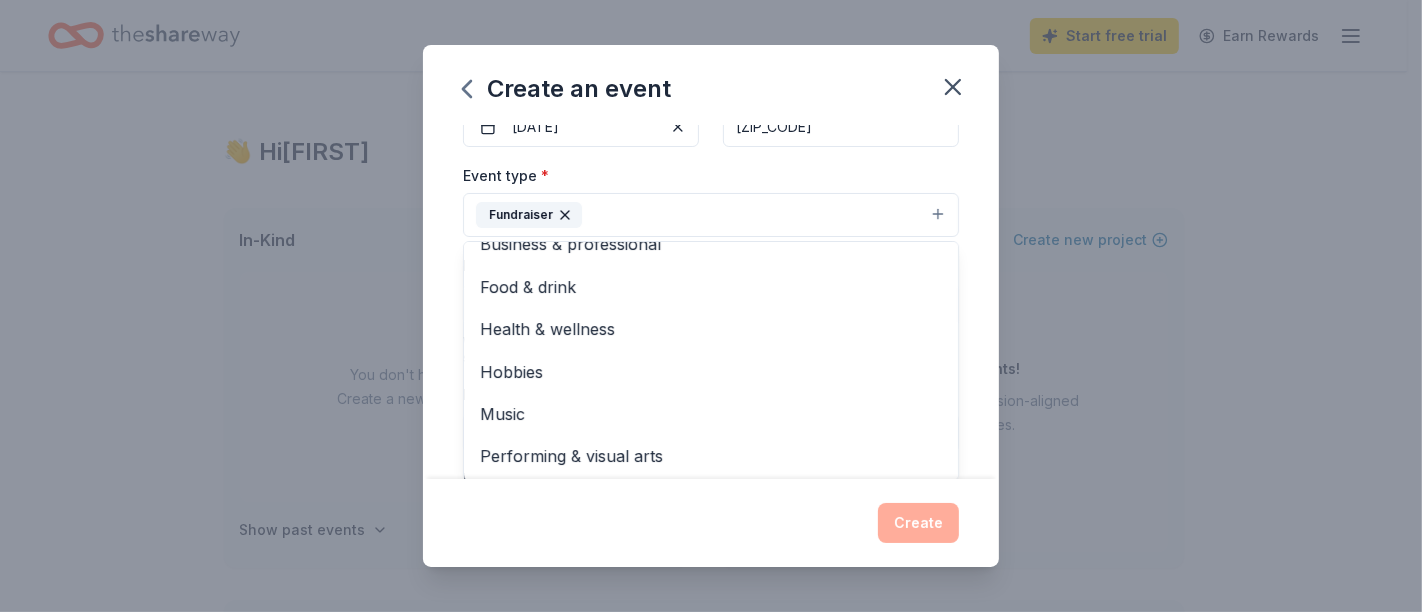 click on "Event name * [EVENT_NAME] [YEAR] Golf Outing 50 /100 Event website [WEBSITE] Attendance * 300 Date * [DATE] ZIP code * [ZIP_CODE] Event type * Fundraiser Demographic All genders All ages We use this information to help brands find events with their target demographic to sponsor their products. Mailing address [NUMBER] [STREET] Apt/unit Description What are you looking for? * Auction & raffle Meals Snacks Desserts Alcohol Beverages Send me reminders Email me reminders of donor application deadlines Recurring event" at bounding box center (711, 302) 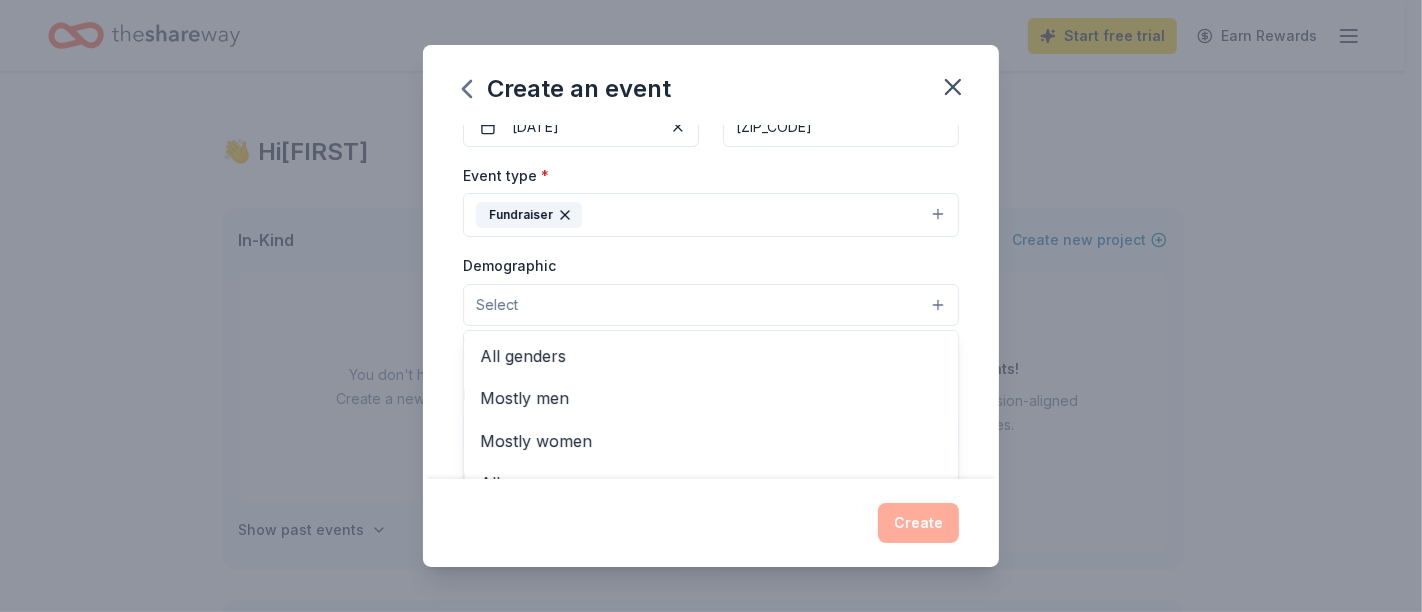 click on "Select" at bounding box center [497, 305] 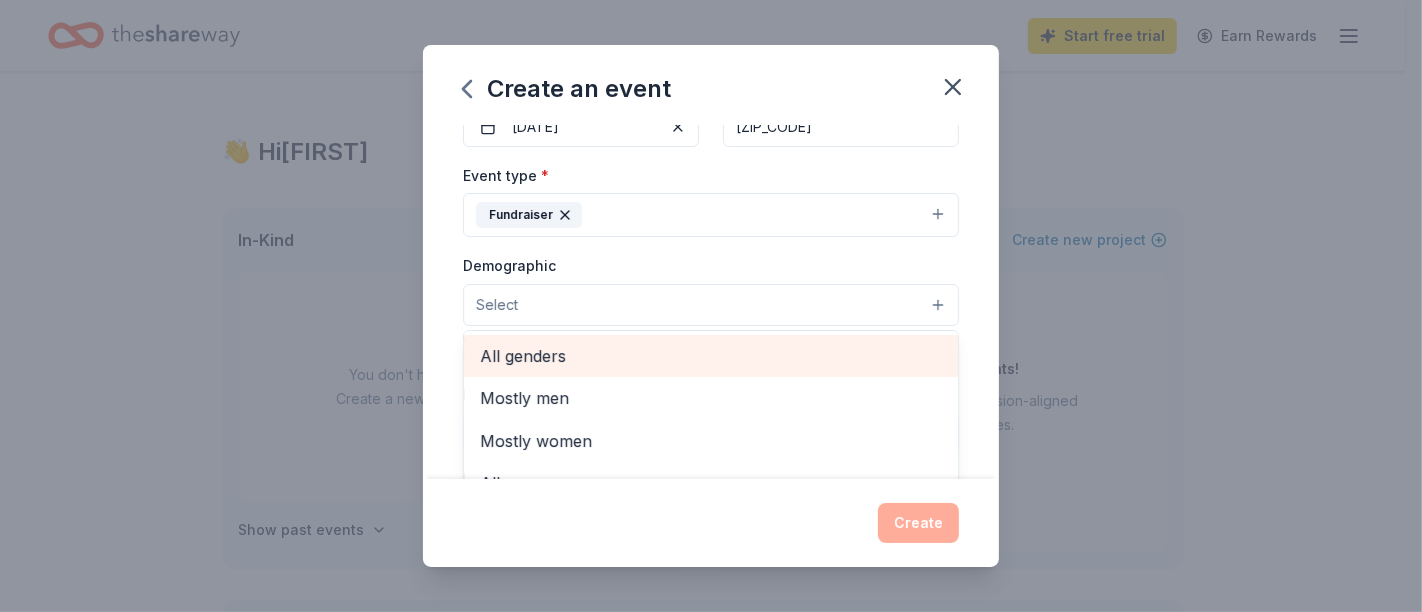 click on "All genders" at bounding box center (711, 356) 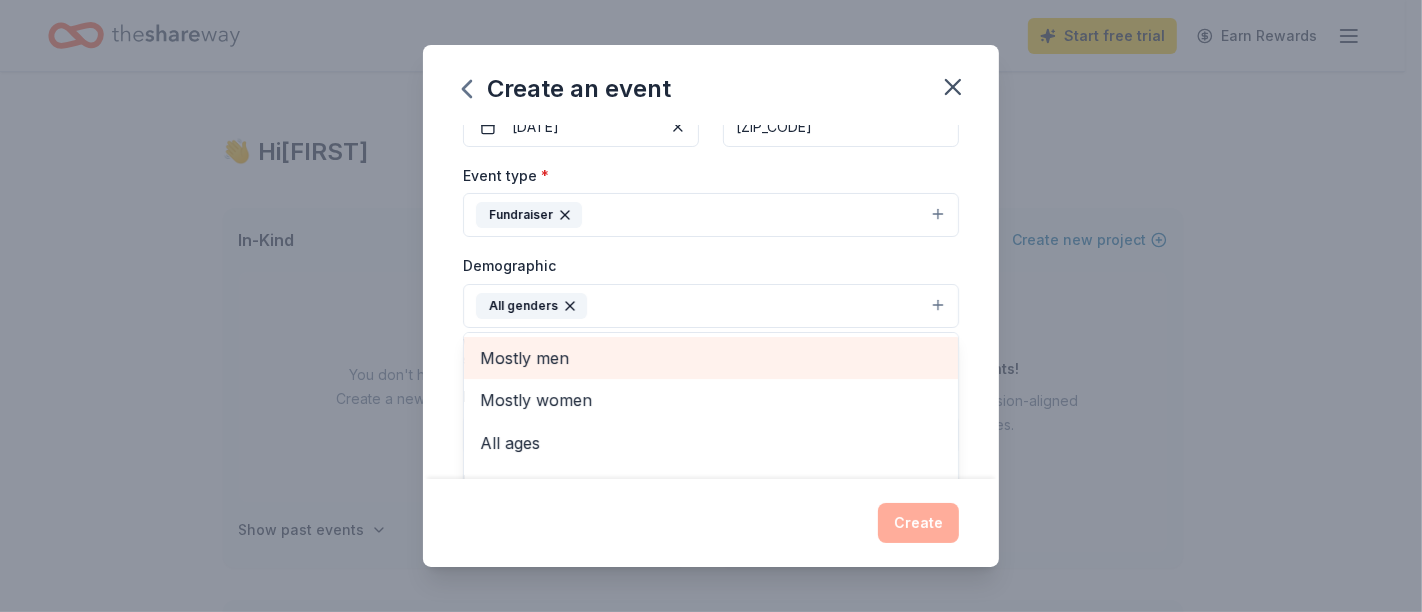 click on "Mostly men" at bounding box center (711, 358) 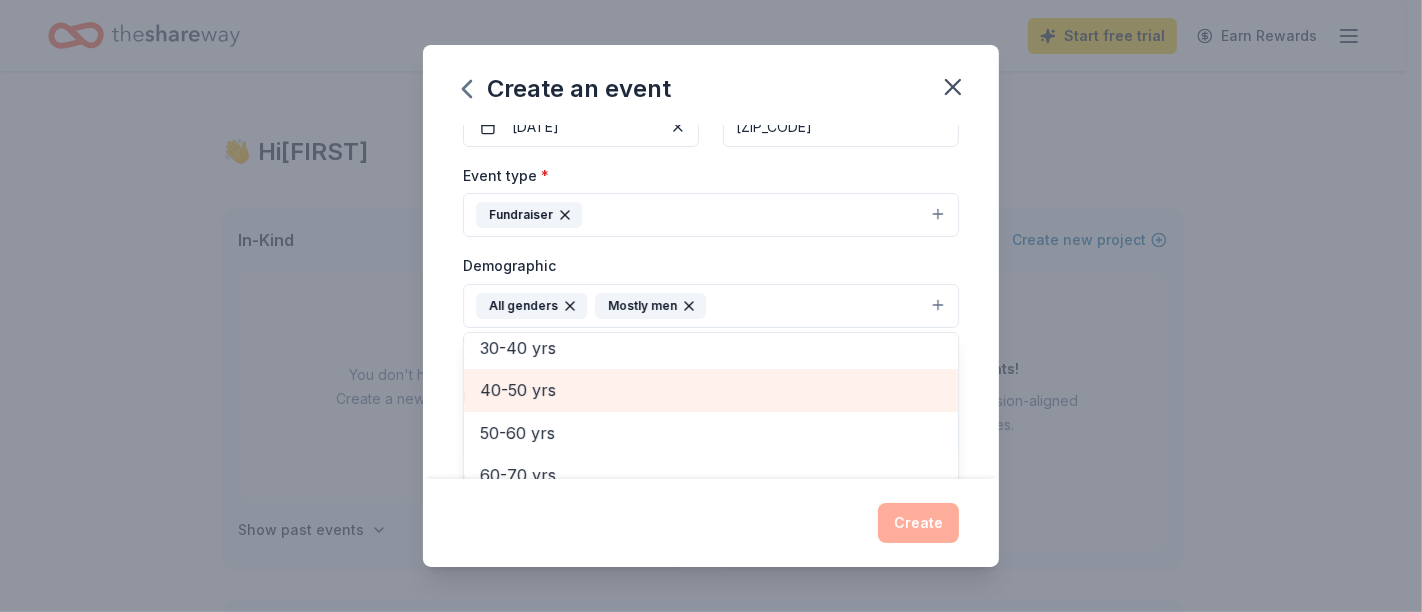 scroll, scrollTop: 111, scrollLeft: 0, axis: vertical 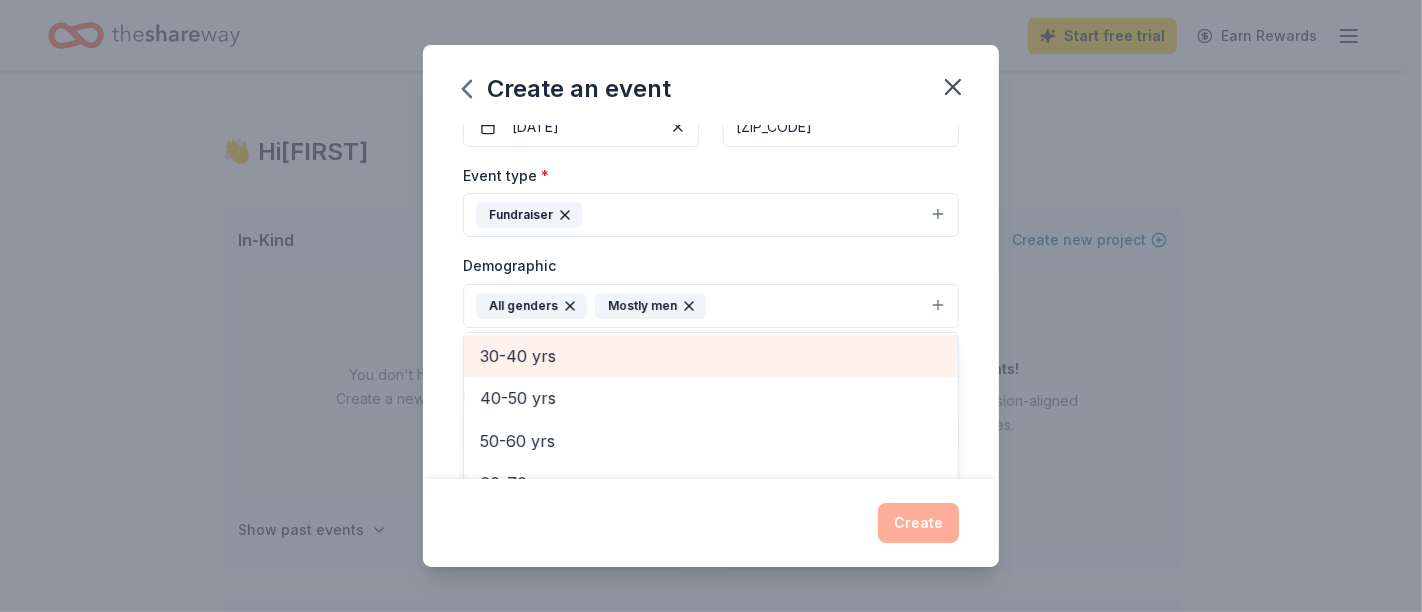 click on "30-40 yrs" at bounding box center [711, 356] 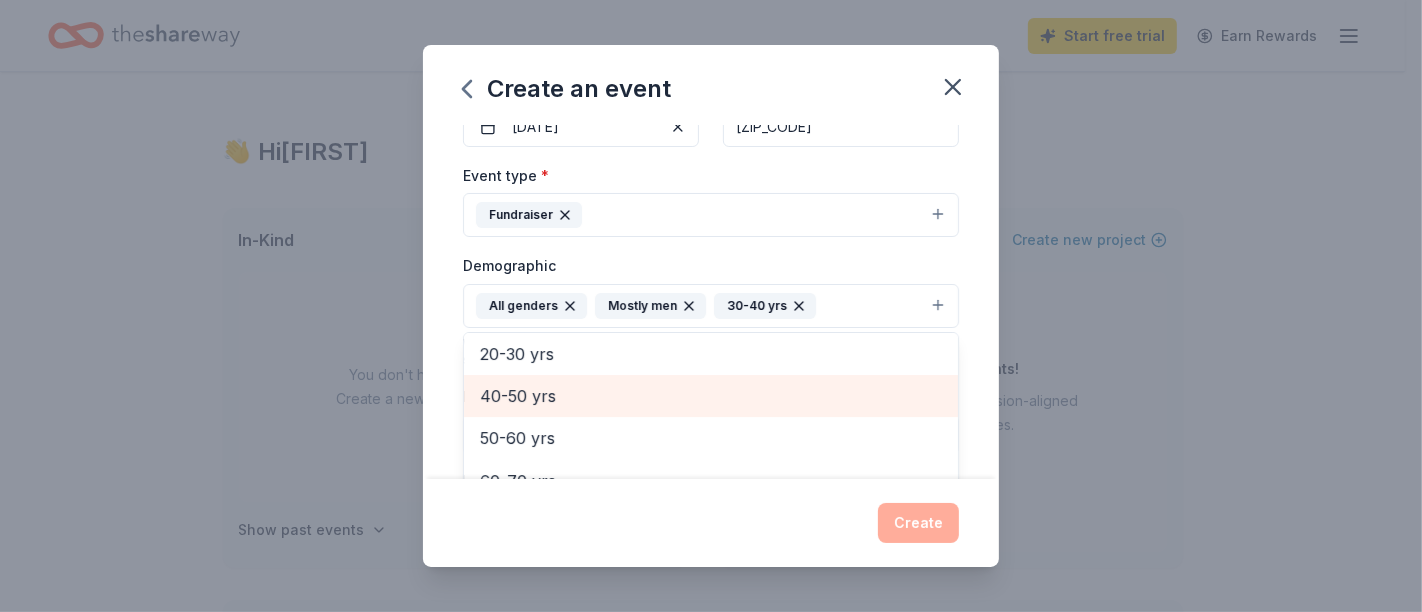 click on "40-50 yrs" at bounding box center [711, 396] 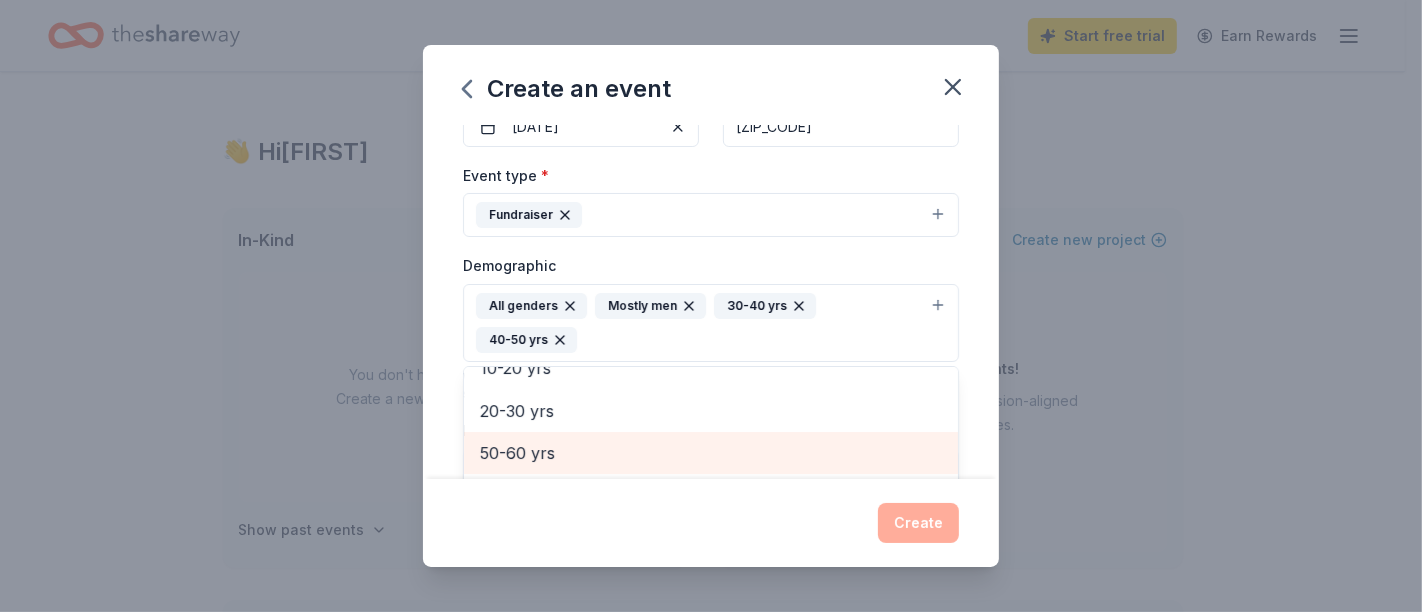 click on "50-60 yrs" at bounding box center (711, 453) 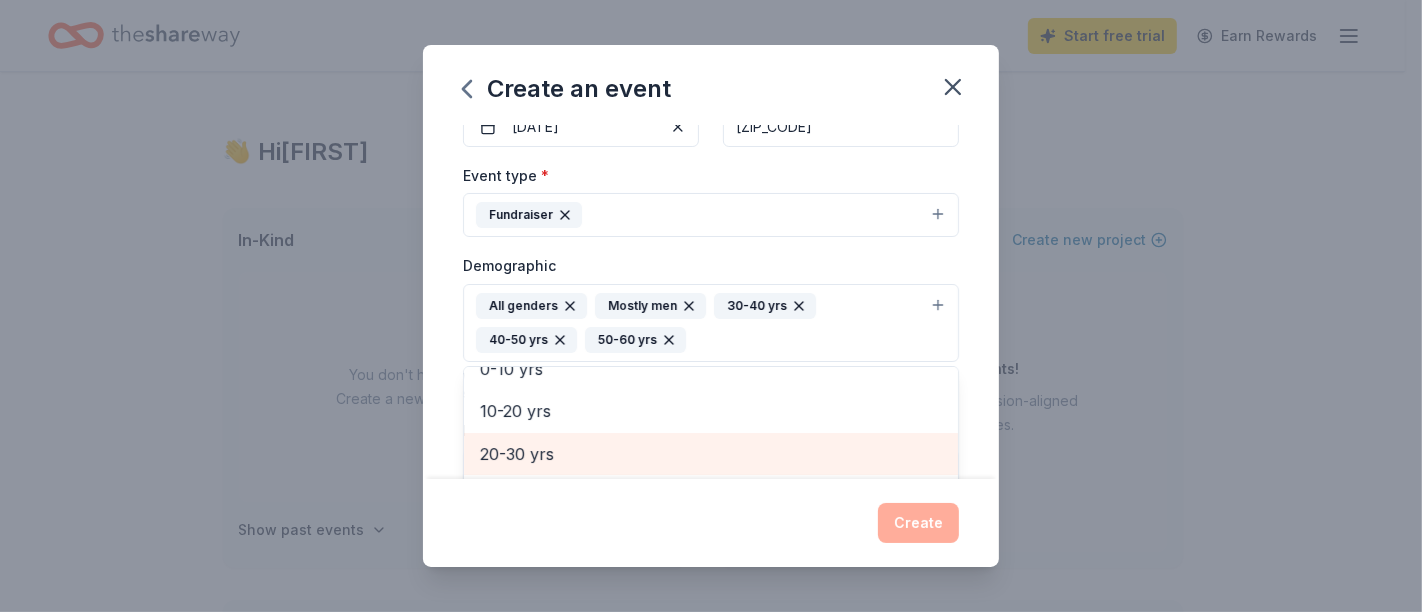 scroll, scrollTop: 333, scrollLeft: 0, axis: vertical 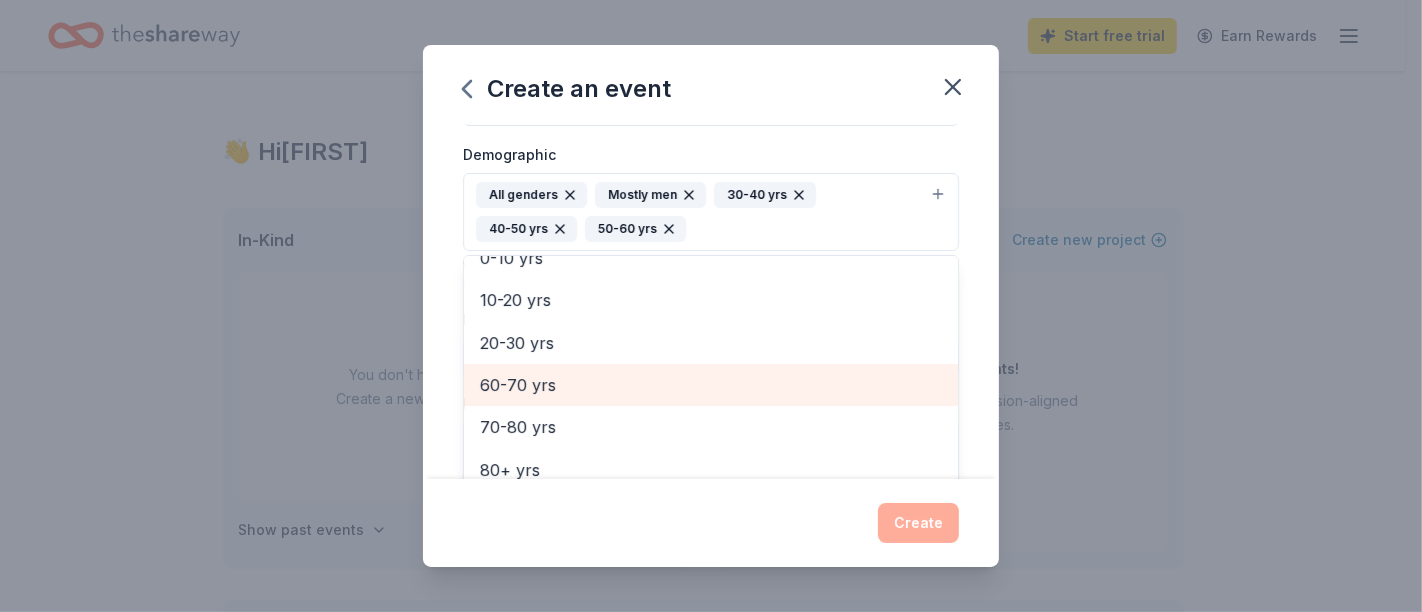 click on "60-70 yrs" at bounding box center [711, 385] 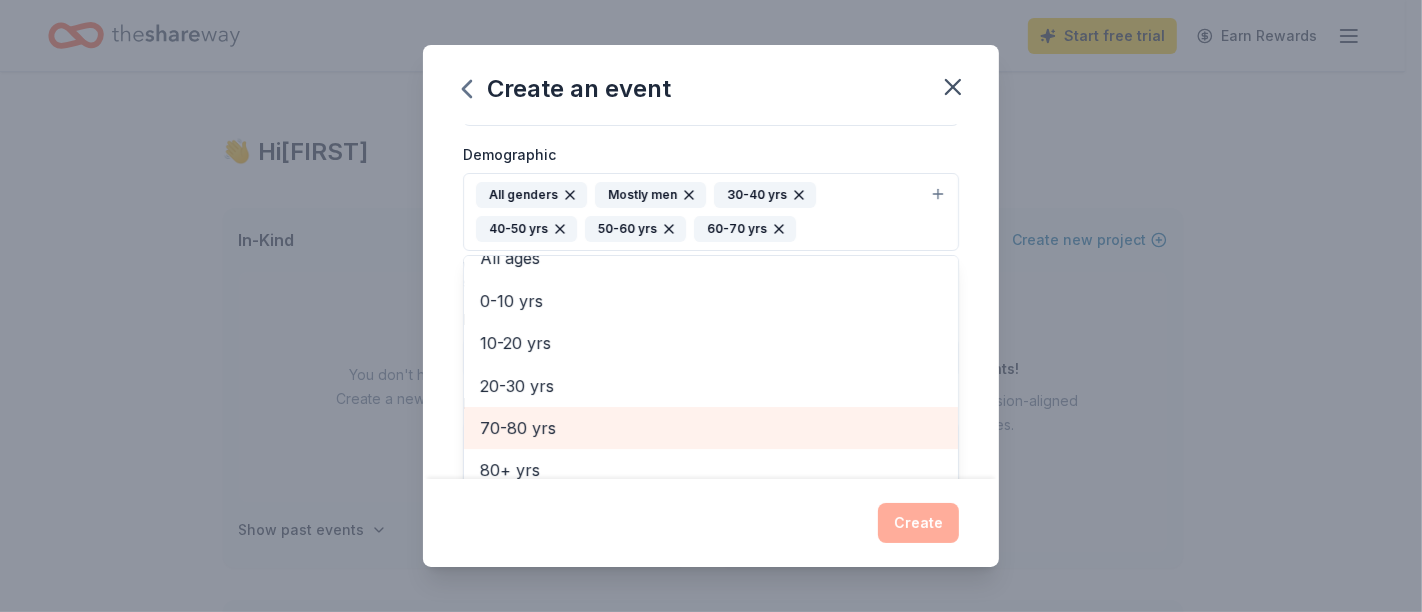 click on "70-80 yrs" at bounding box center [711, 428] 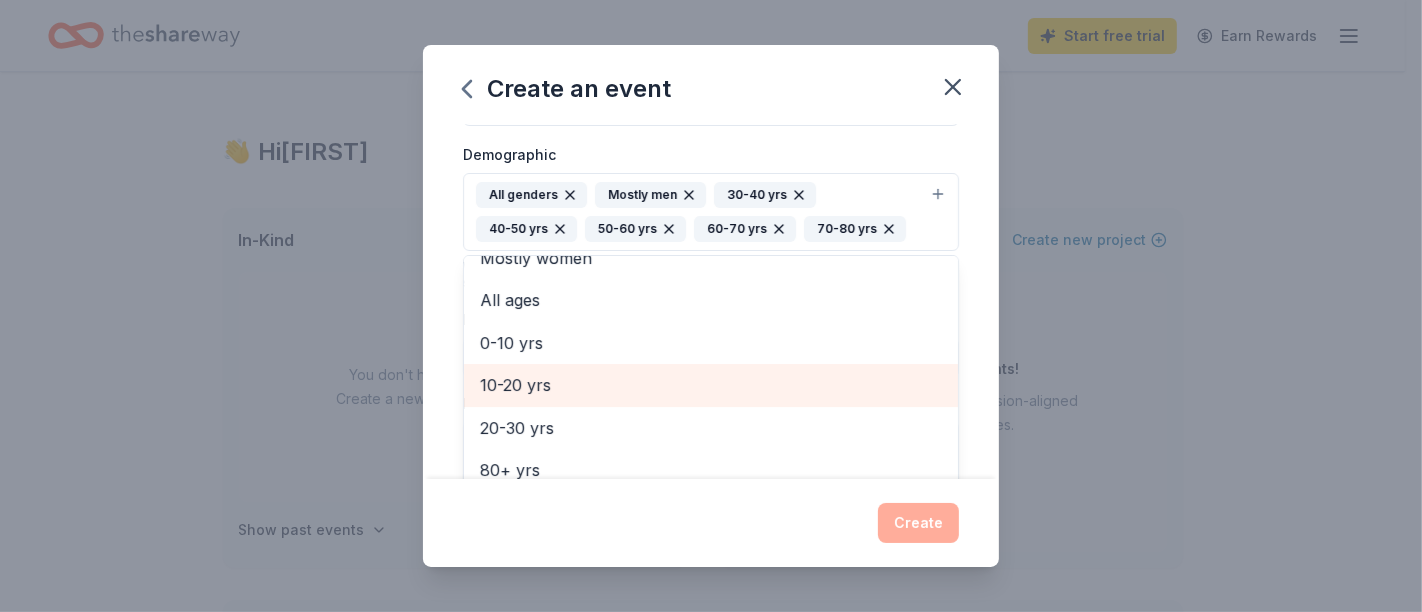 scroll, scrollTop: 0, scrollLeft: 0, axis: both 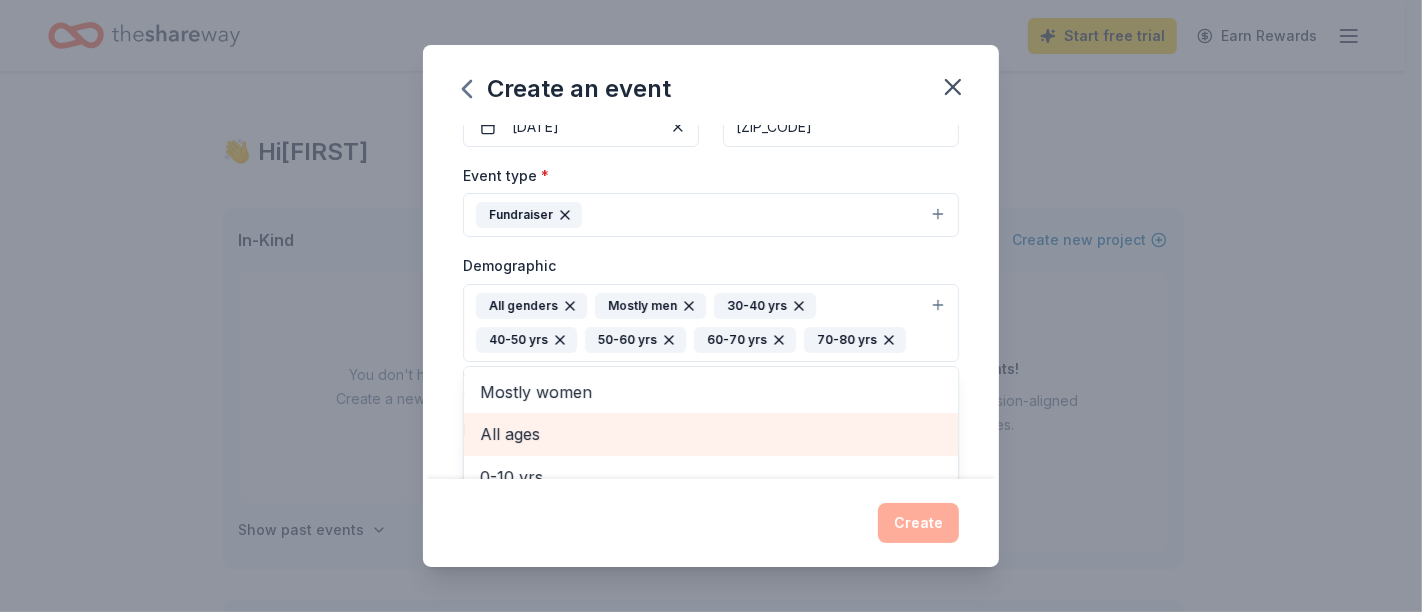 click on "All ages" at bounding box center (711, 434) 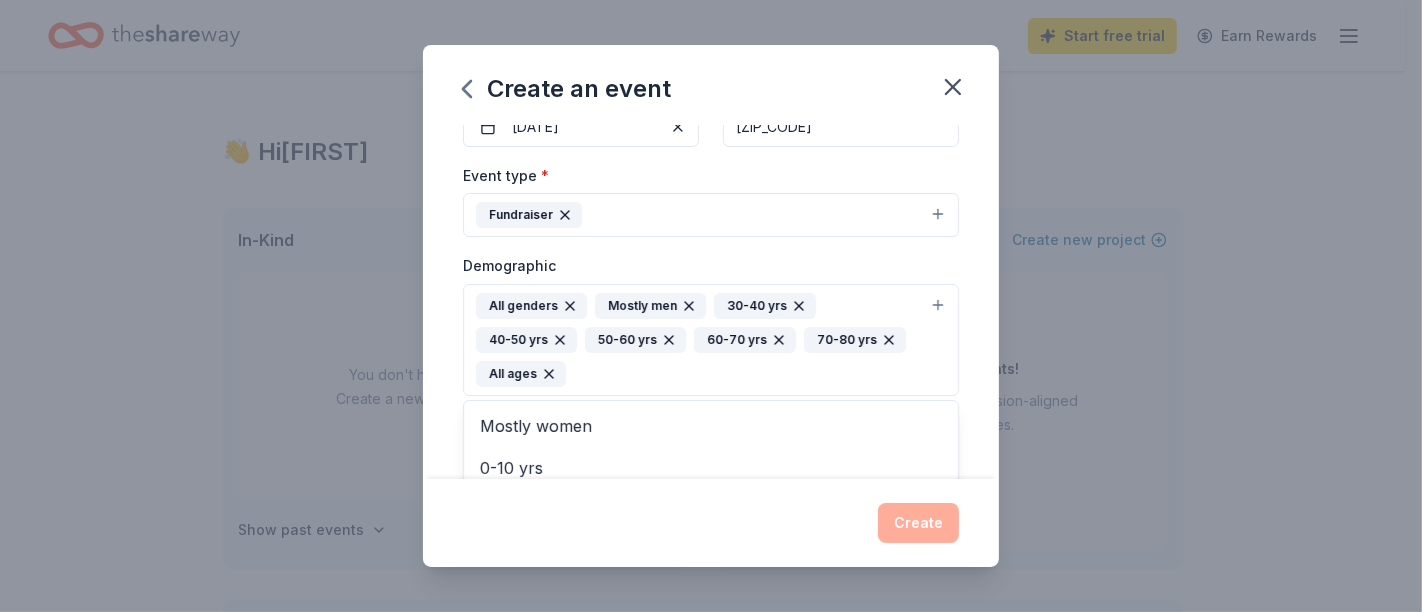 click 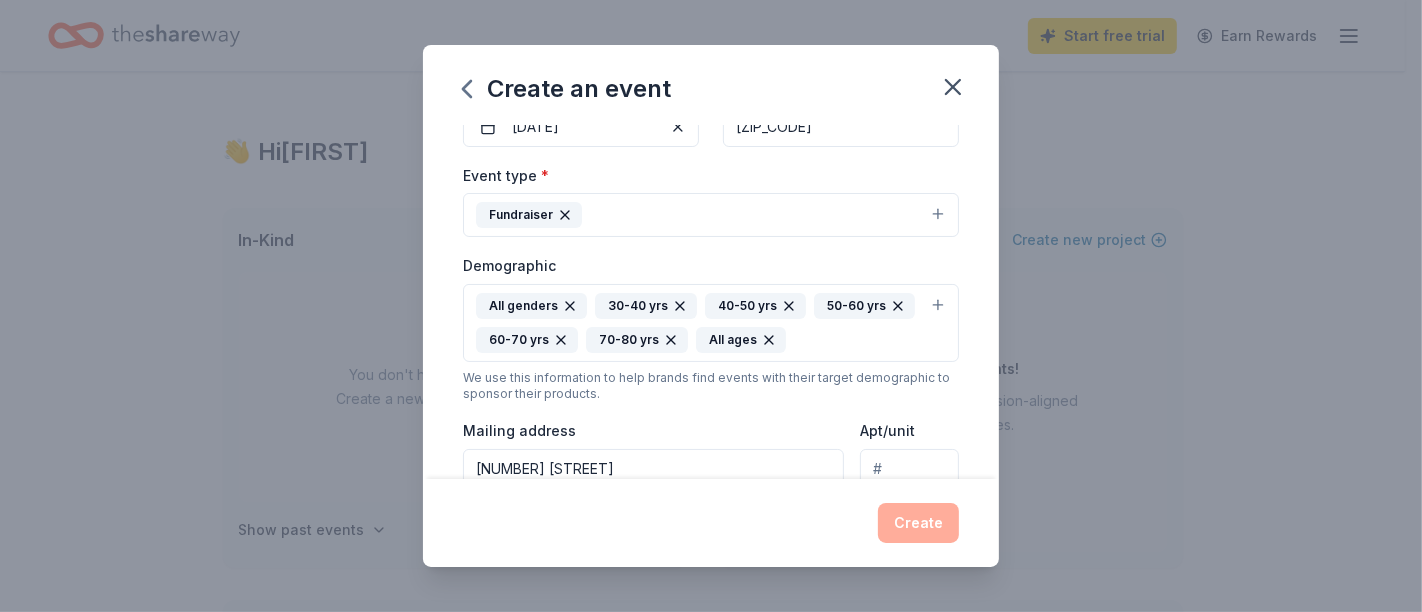 click 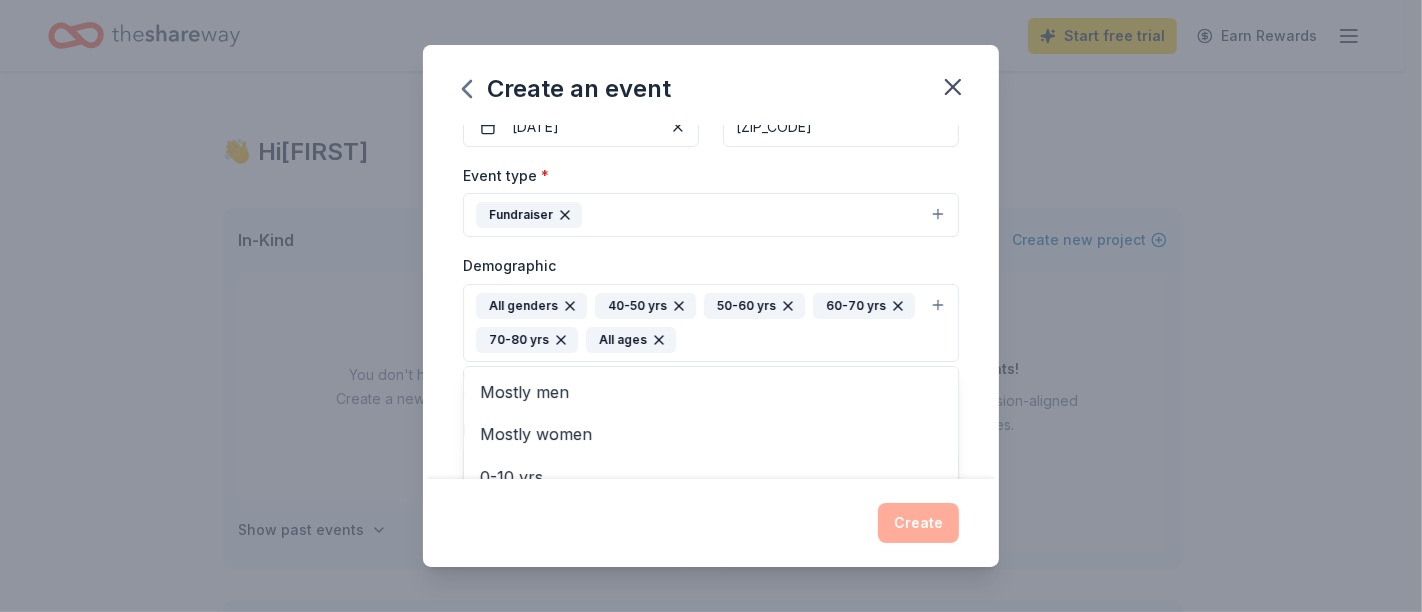 click 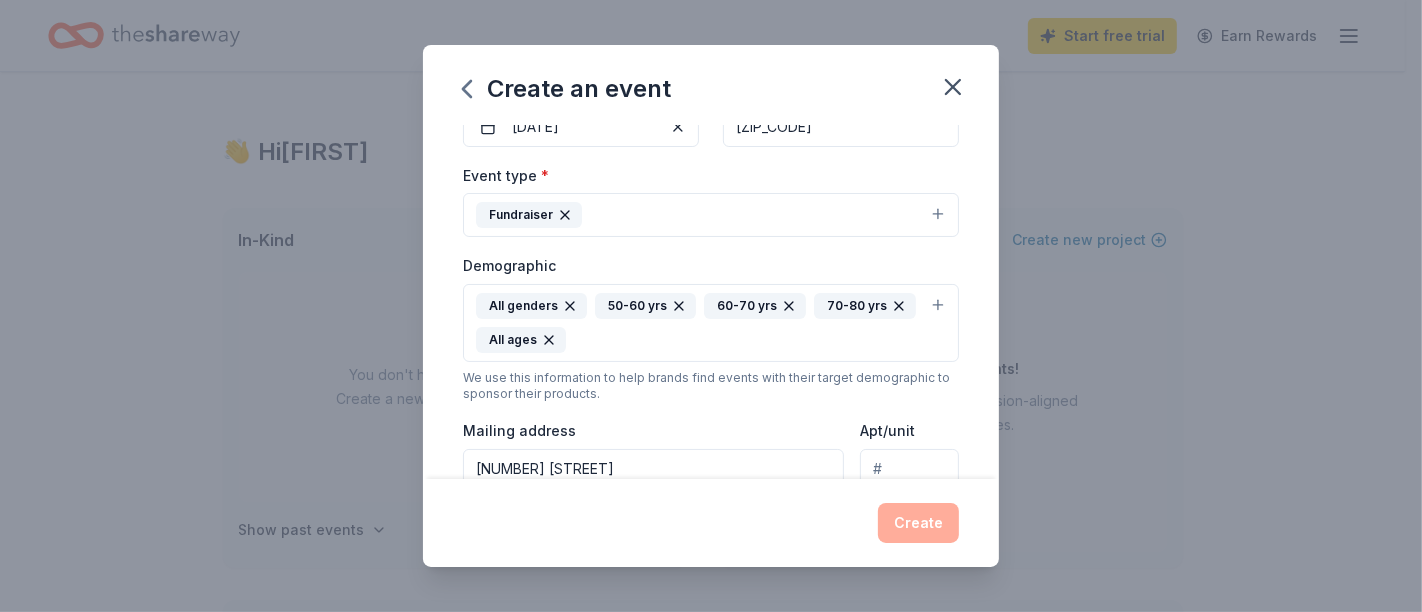 click 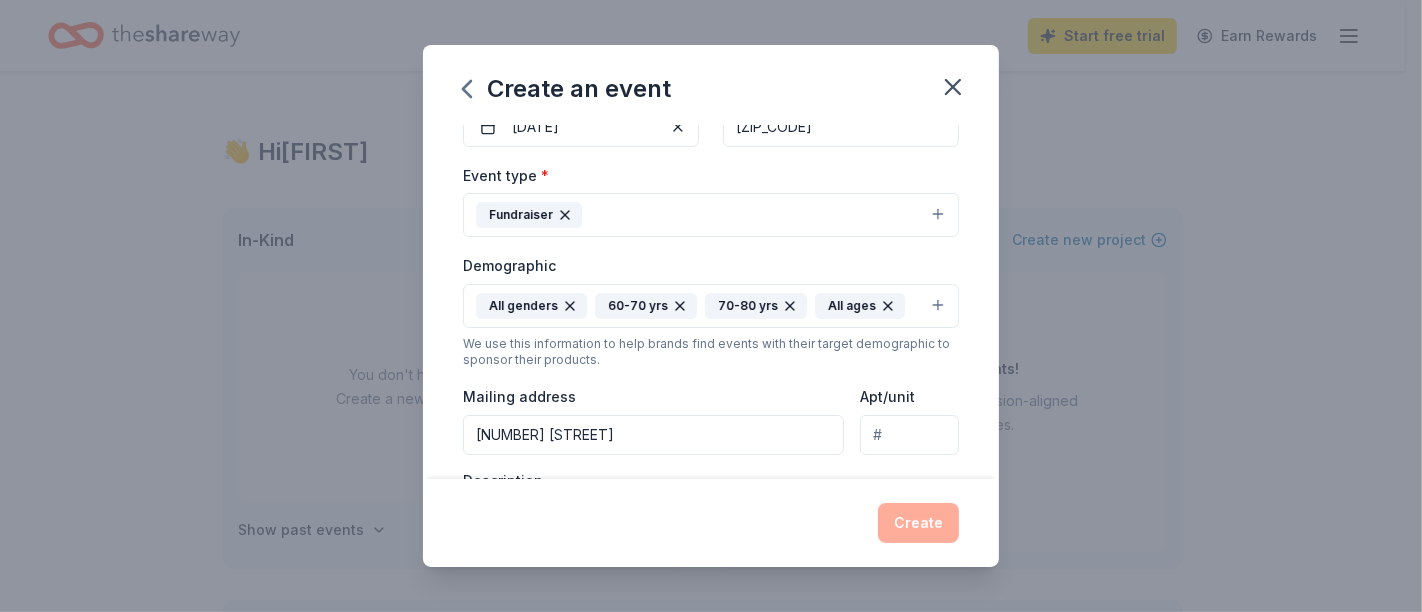 click 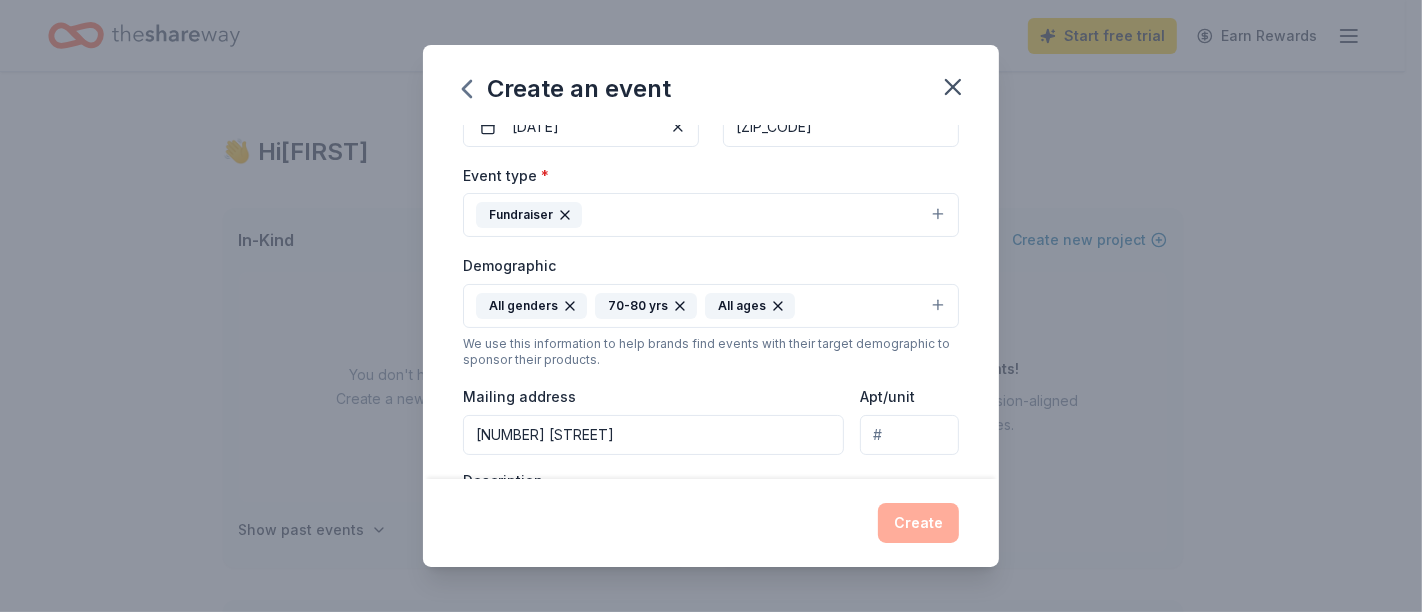 click 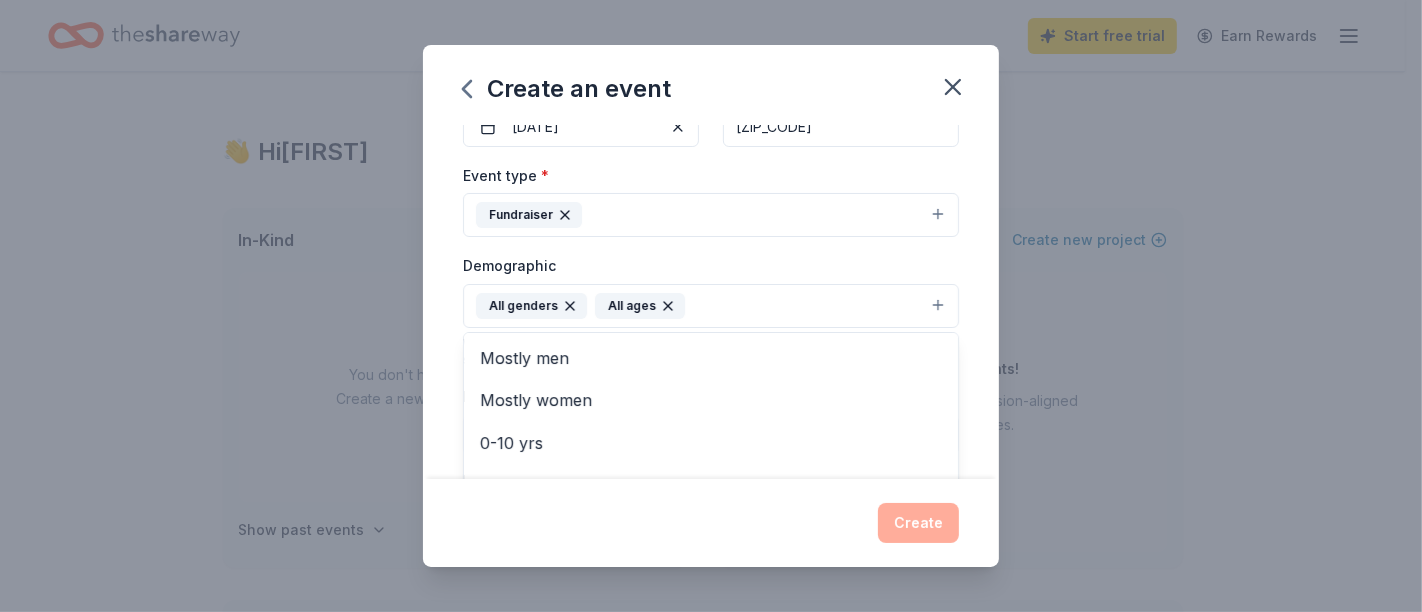click on "All ages" at bounding box center (640, 306) 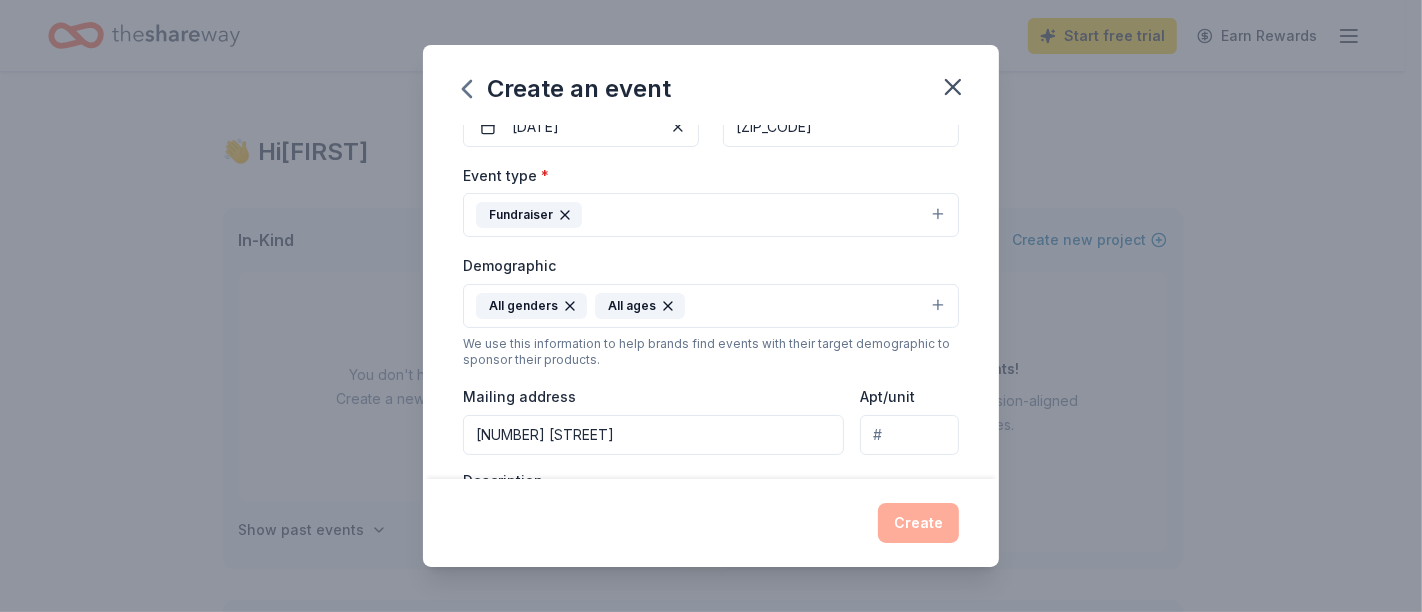 click 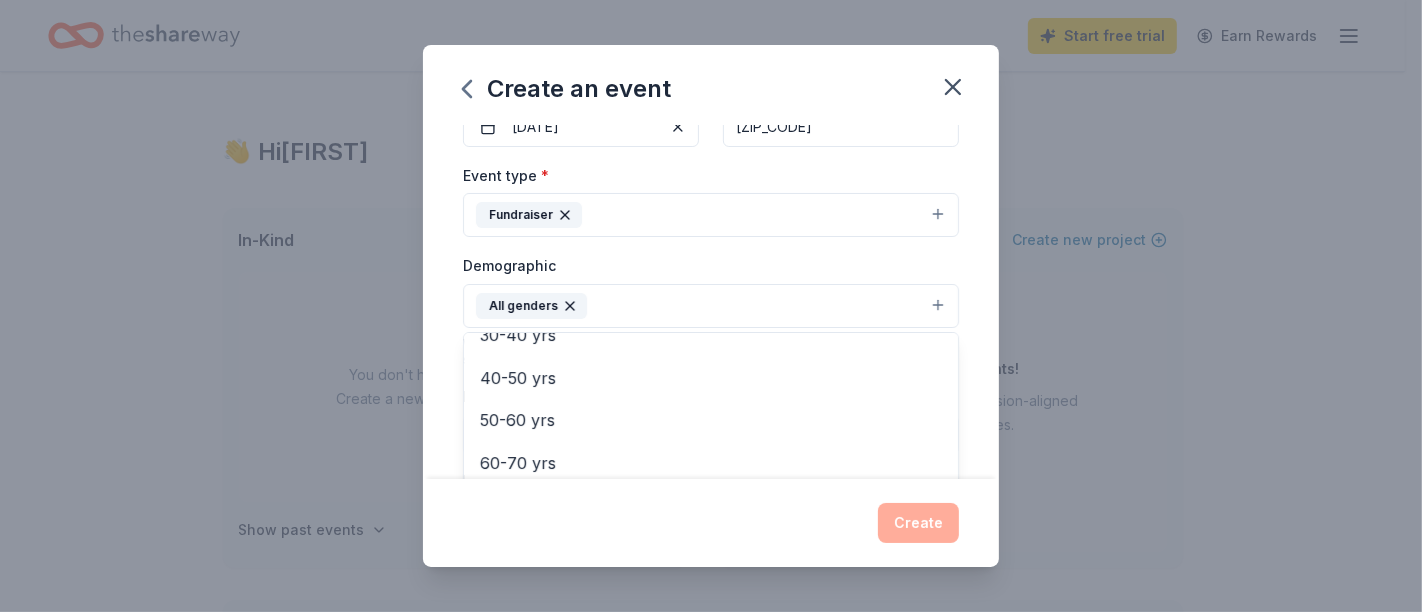 scroll, scrollTop: 0, scrollLeft: 0, axis: both 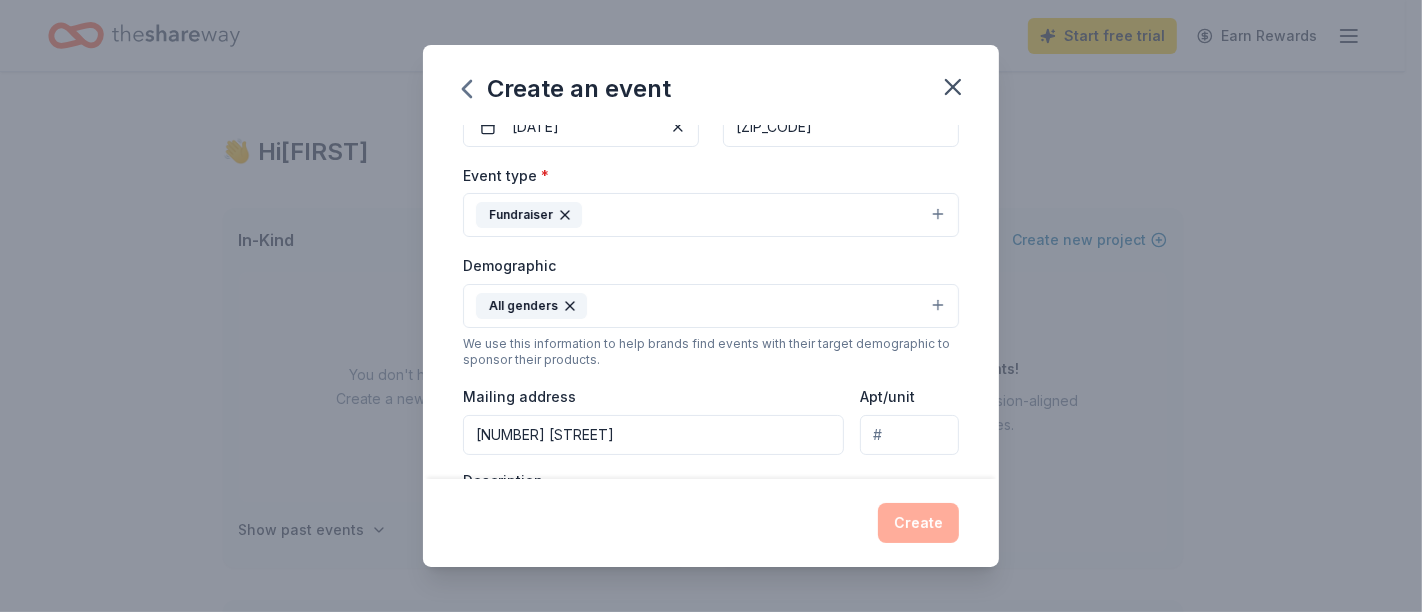 click on "All genders" at bounding box center [711, 306] 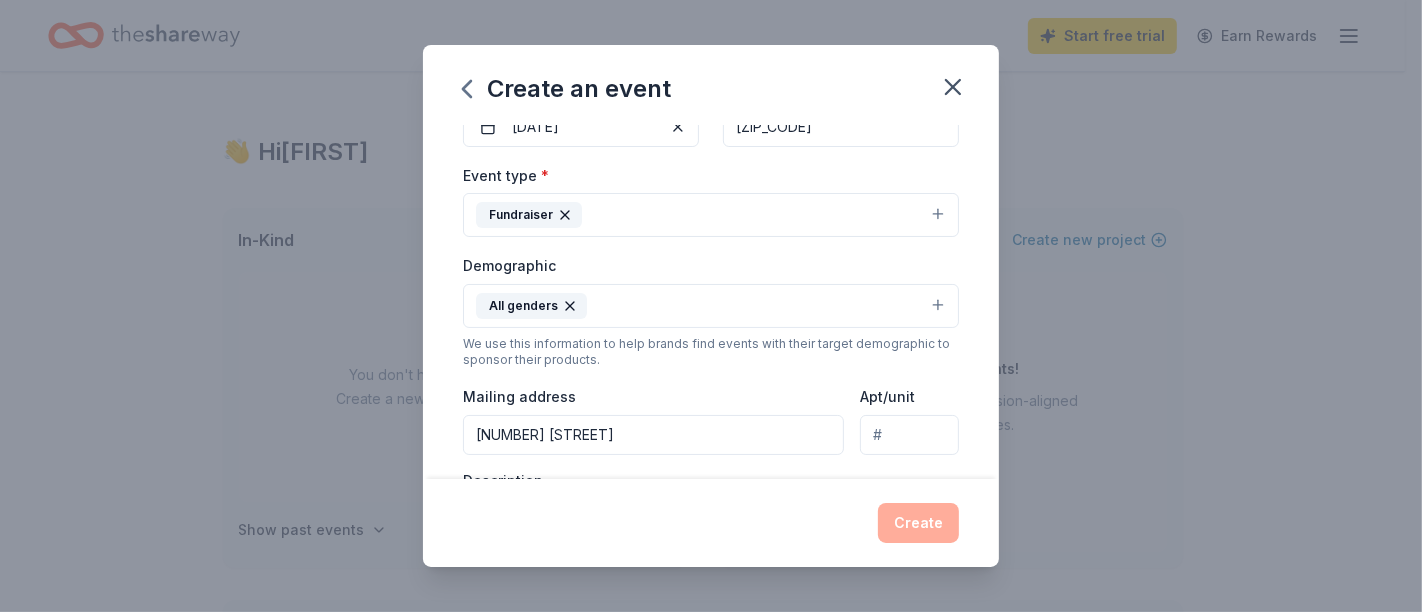 click on "All genders" at bounding box center (711, 306) 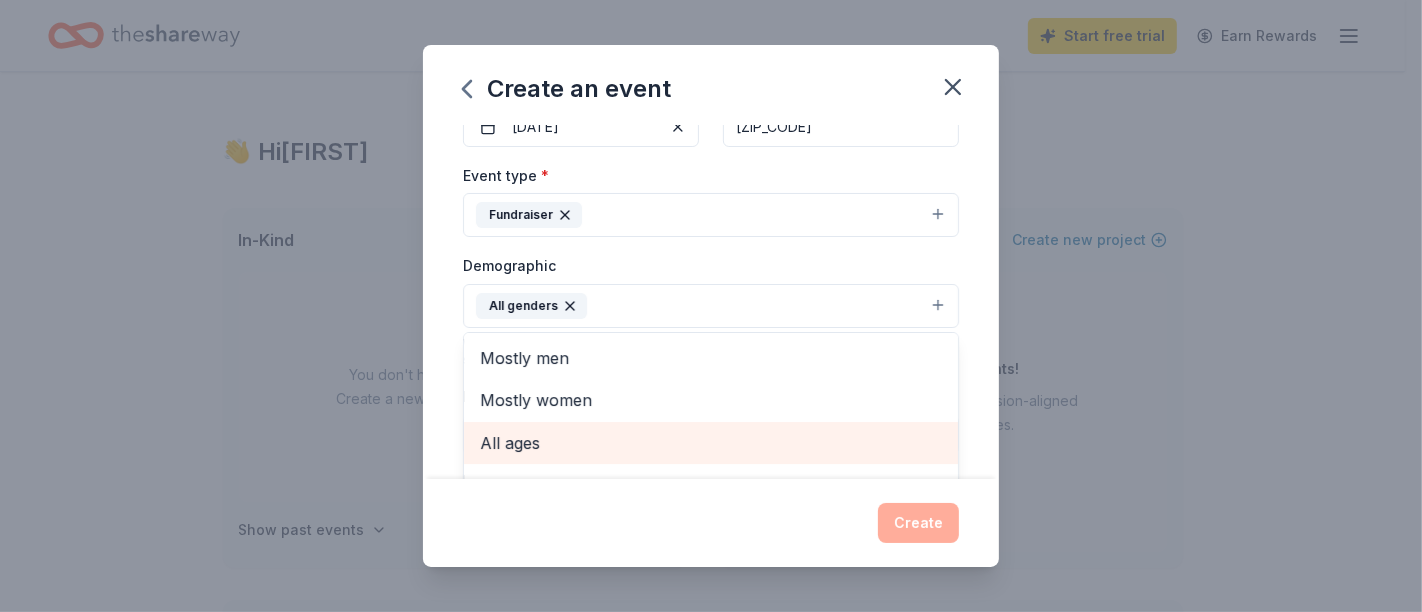 click on "All ages" at bounding box center [711, 443] 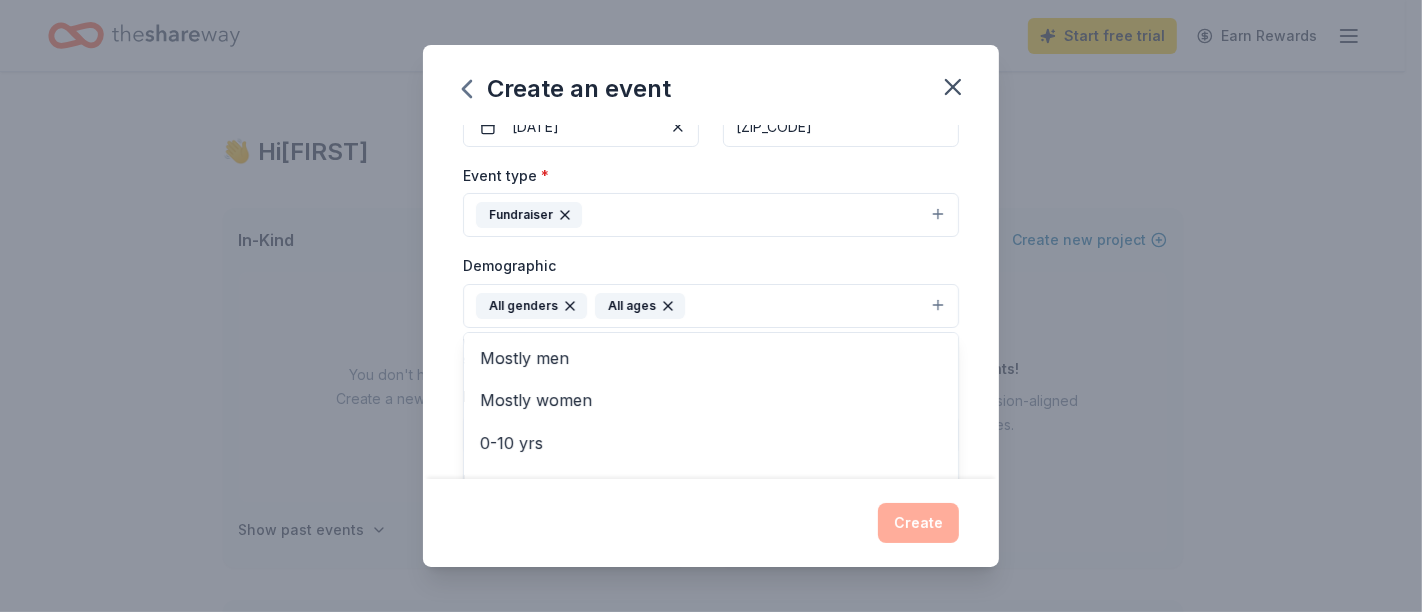 click on "Event name * [EVENT_NAME] [YEAR] Golf Outing 50 /100 Event website [WEBSITE] Attendance * 300 Date * [DATE] ZIP code * [ZIP_CODE] Event type * Fundraiser Demographic All genders All ages Mostly men Mostly women 0-10 yrs 10-20 yrs 20-30 yrs 30-40 yrs 40-50 yrs 50-60 yrs 60-70 yrs 70-80 yrs 80+ yrs We use this information to help brands find events with their target demographic to sponsor their products. Mailing address [NUMBER] [STREET] Apt/unit Description What are you looking for? * Auction & raffle Meals Snacks Desserts Alcohol Beverages Send me reminders Email me reminders of donor application deadlines Recurring event" at bounding box center (711, 302) 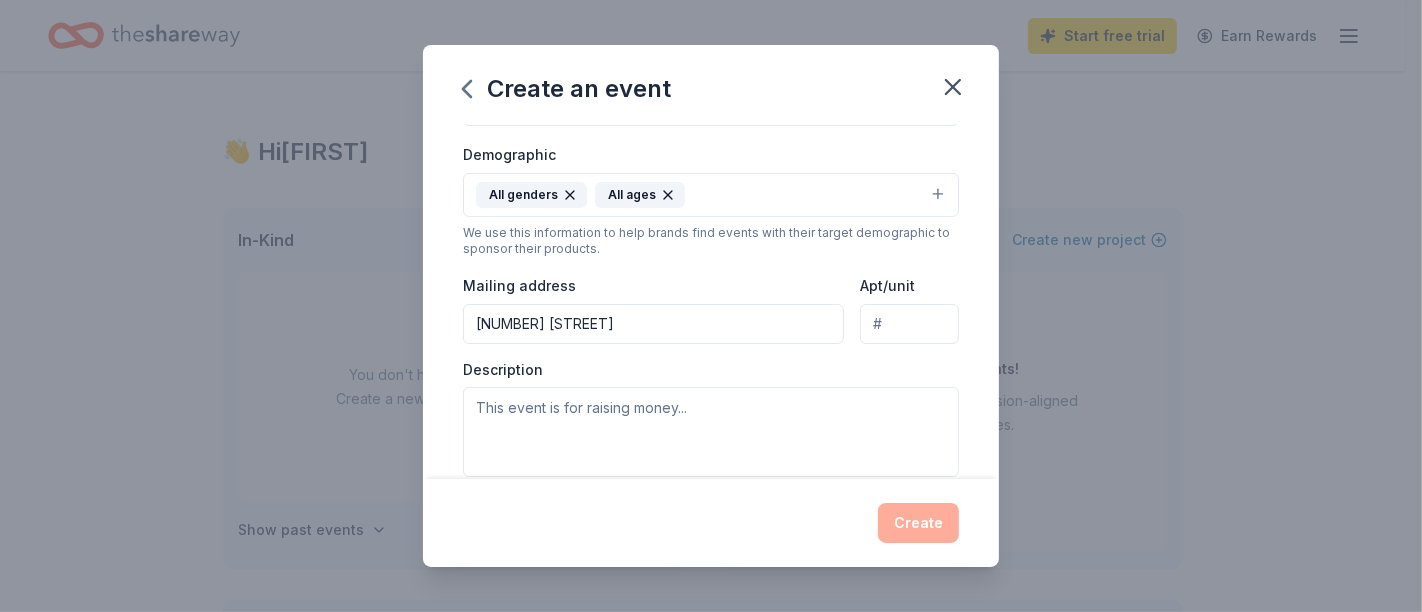 scroll, scrollTop: 444, scrollLeft: 0, axis: vertical 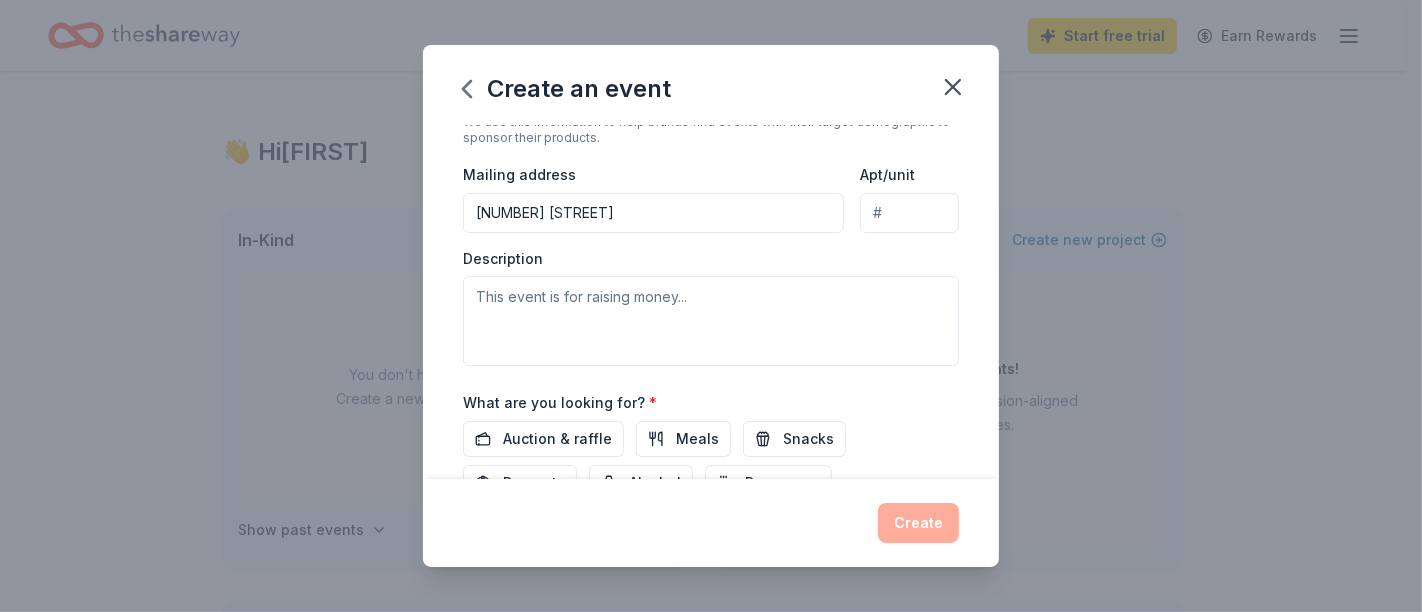 drag, startPoint x: 603, startPoint y: 209, endPoint x: 622, endPoint y: 224, distance: 24.207438 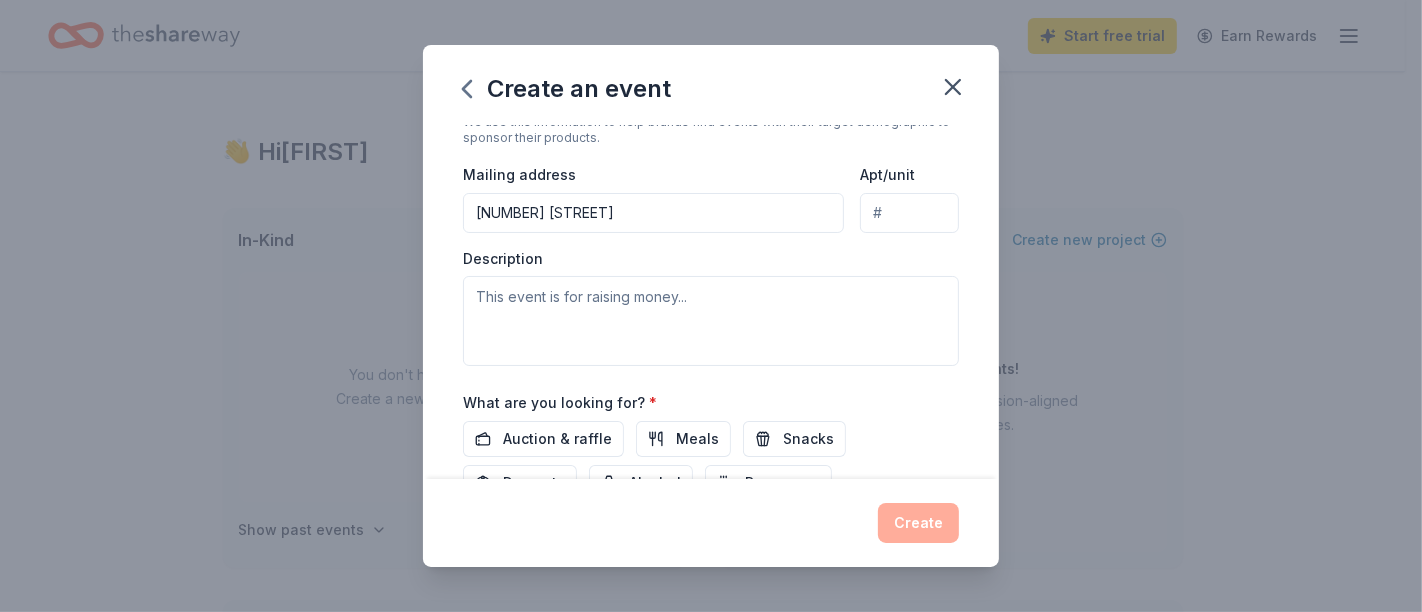 click on "[NUMBER] [STREET]" at bounding box center (653, 213) 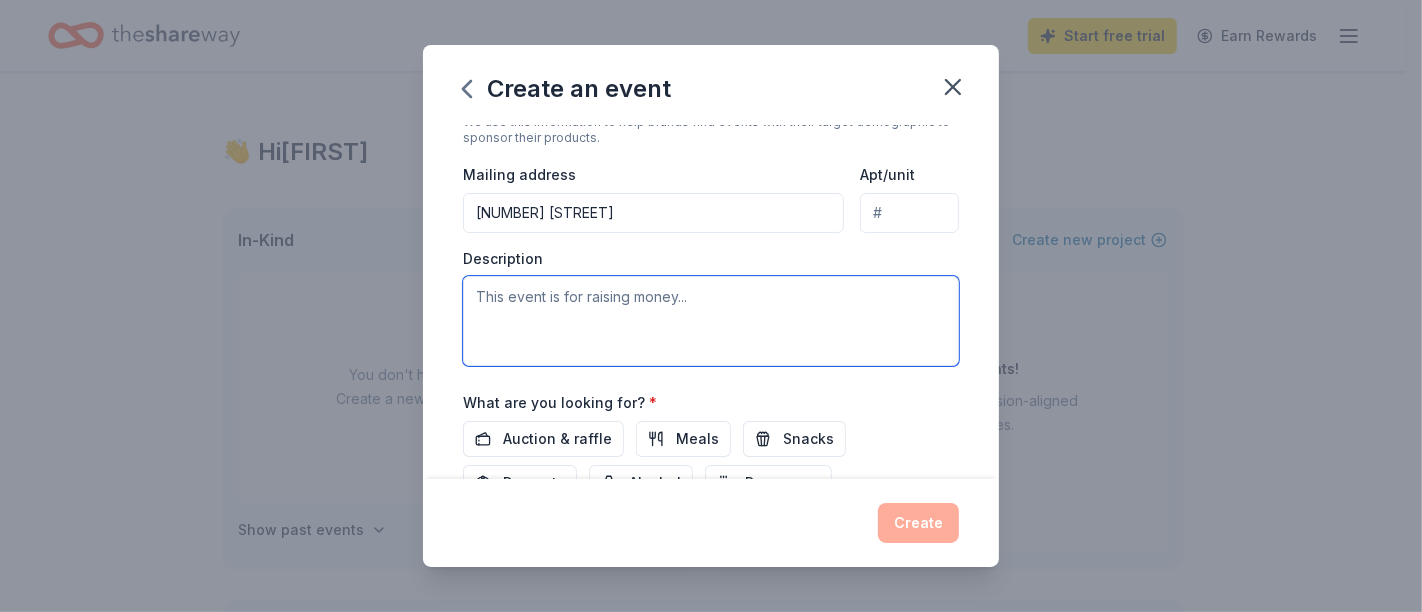 click at bounding box center (711, 321) 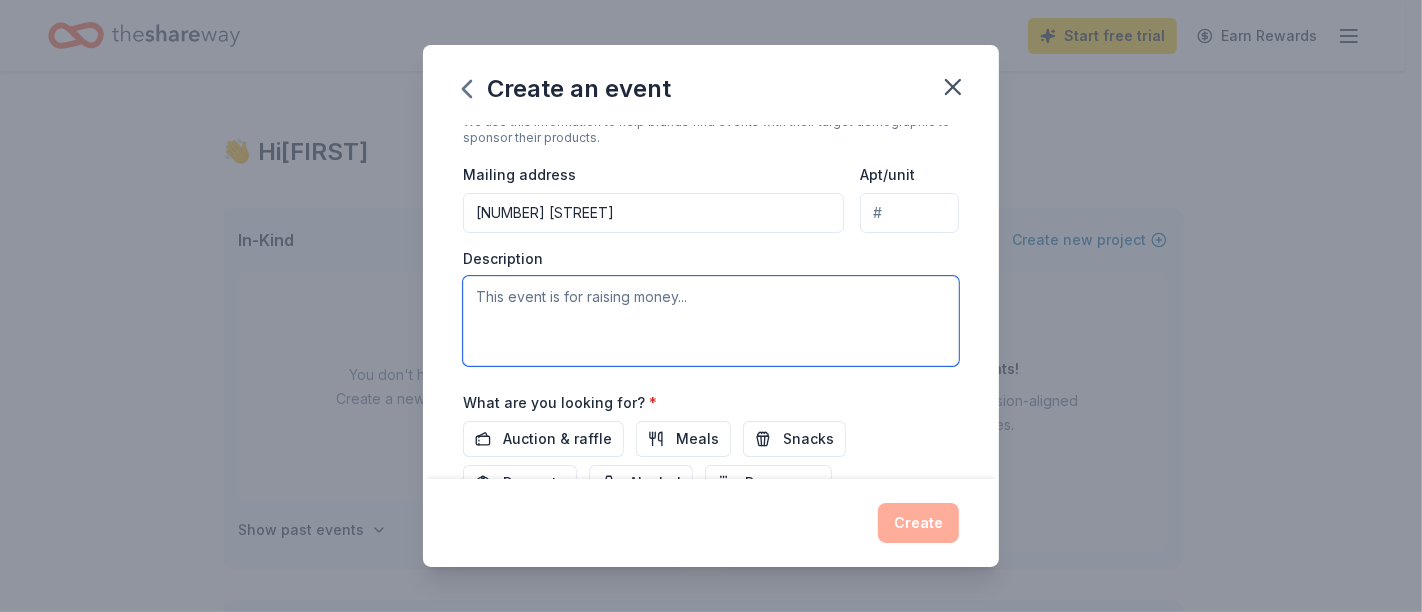 click at bounding box center [711, 321] 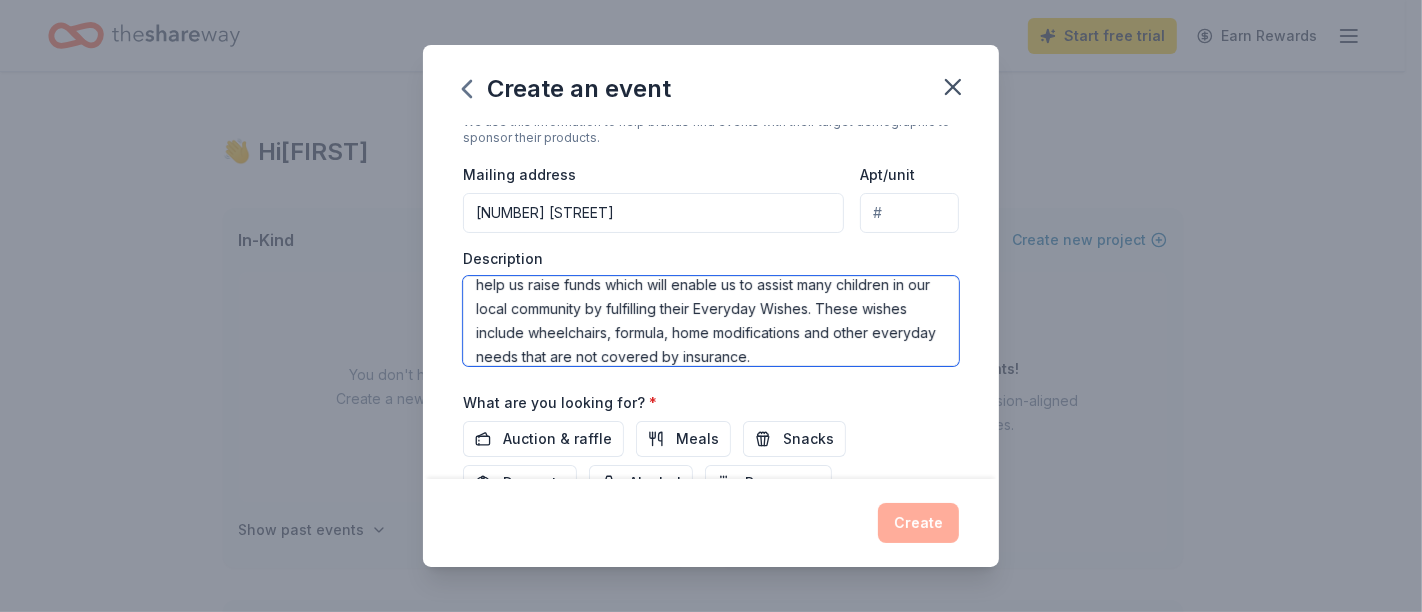 scroll, scrollTop: 23, scrollLeft: 0, axis: vertical 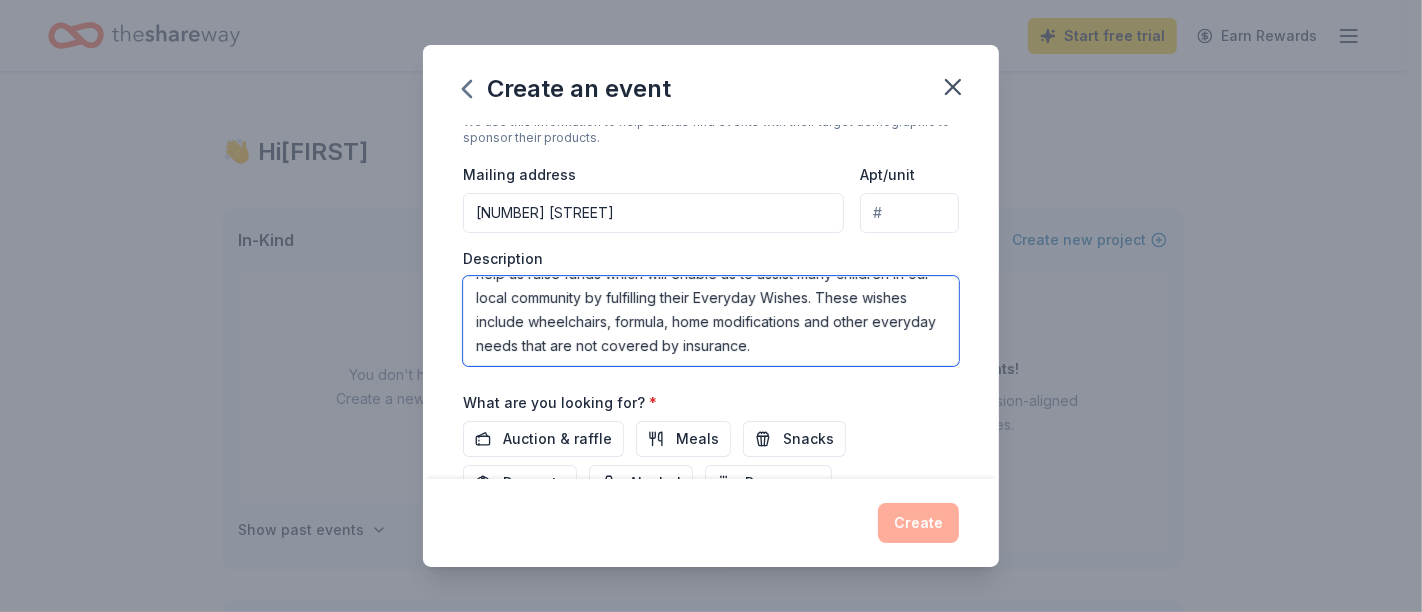 type on "help us raise funds which will enable us to assist many children in our local community by fulfilling their Everyday Wishes. These wishes include wheelchairs, formula, home modifications and other everyday needs that are not covered by insurance." 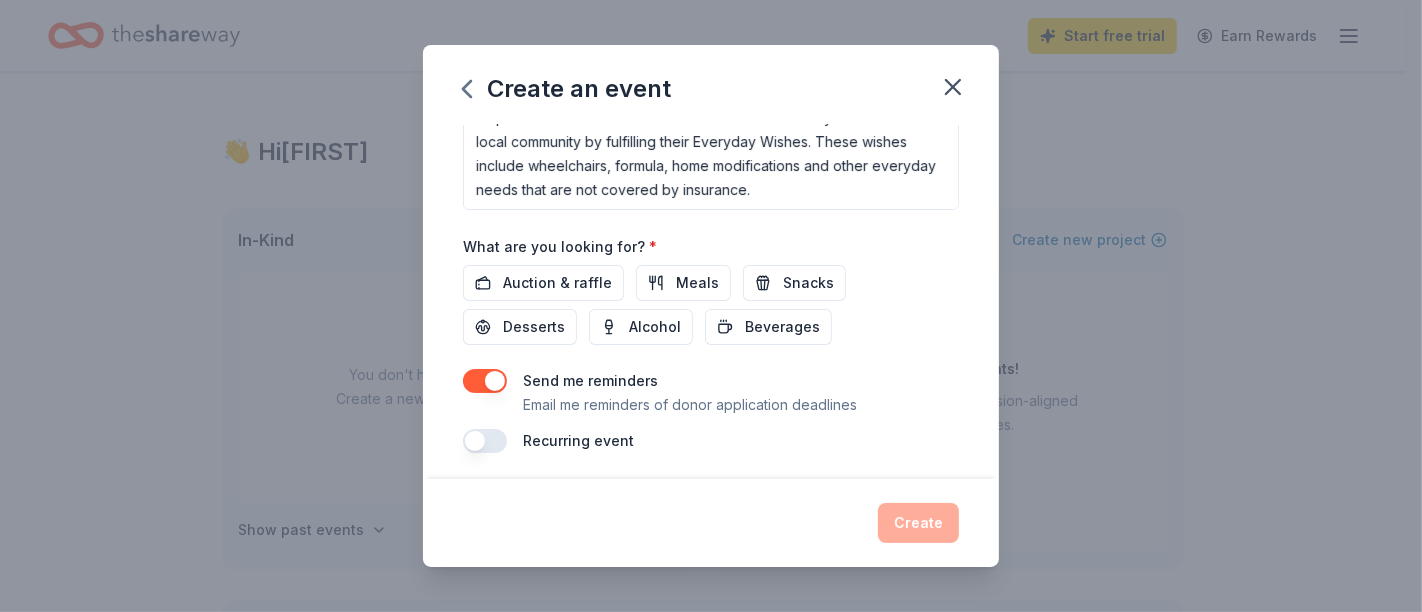 scroll, scrollTop: 602, scrollLeft: 0, axis: vertical 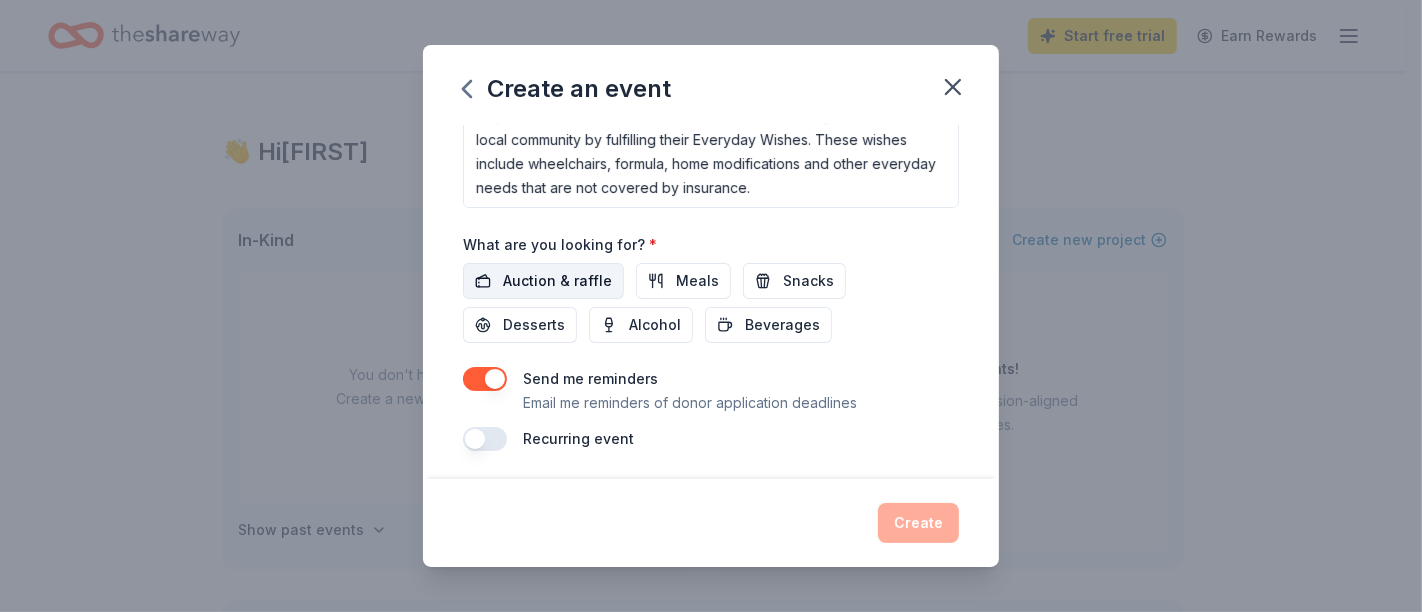 click on "Auction & raffle" at bounding box center (557, 281) 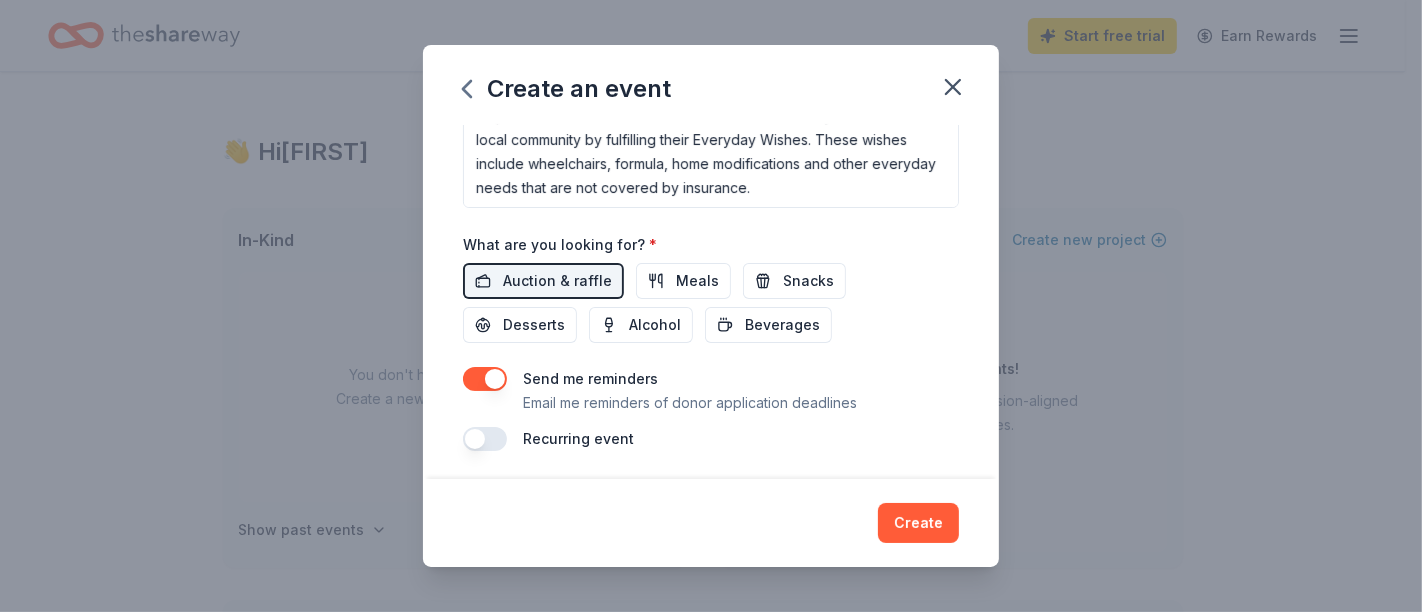 scroll, scrollTop: 607, scrollLeft: 0, axis: vertical 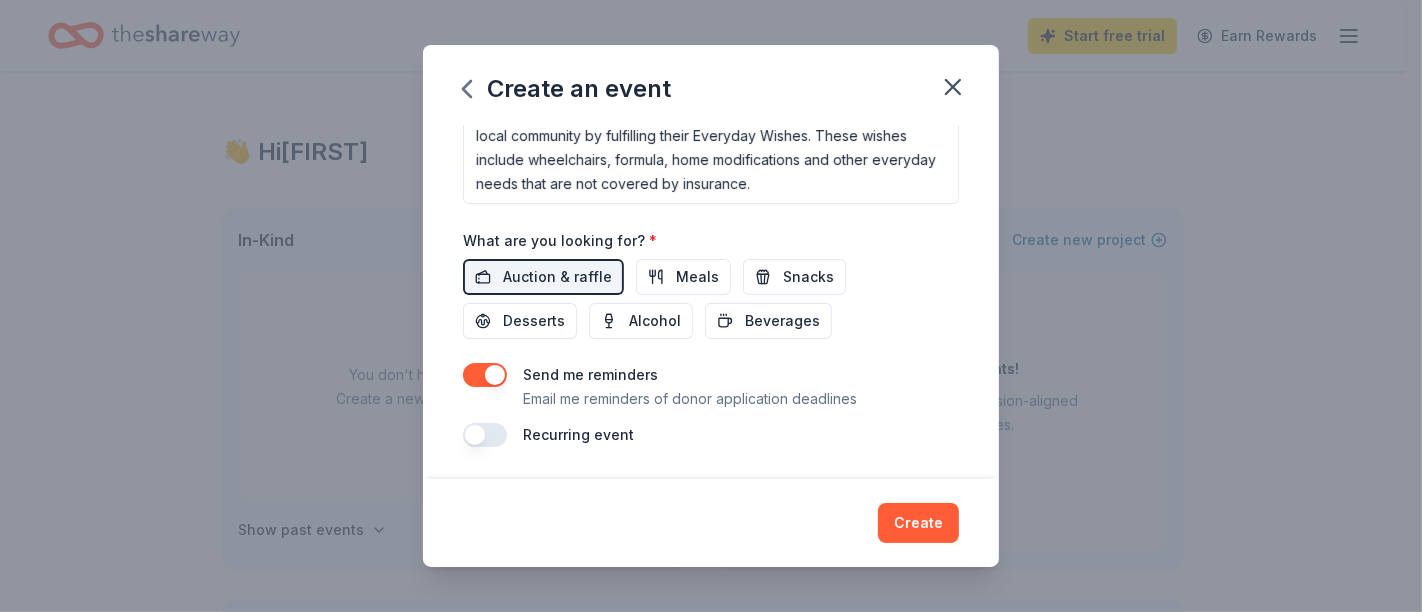 click on "Recurring event" at bounding box center [578, 434] 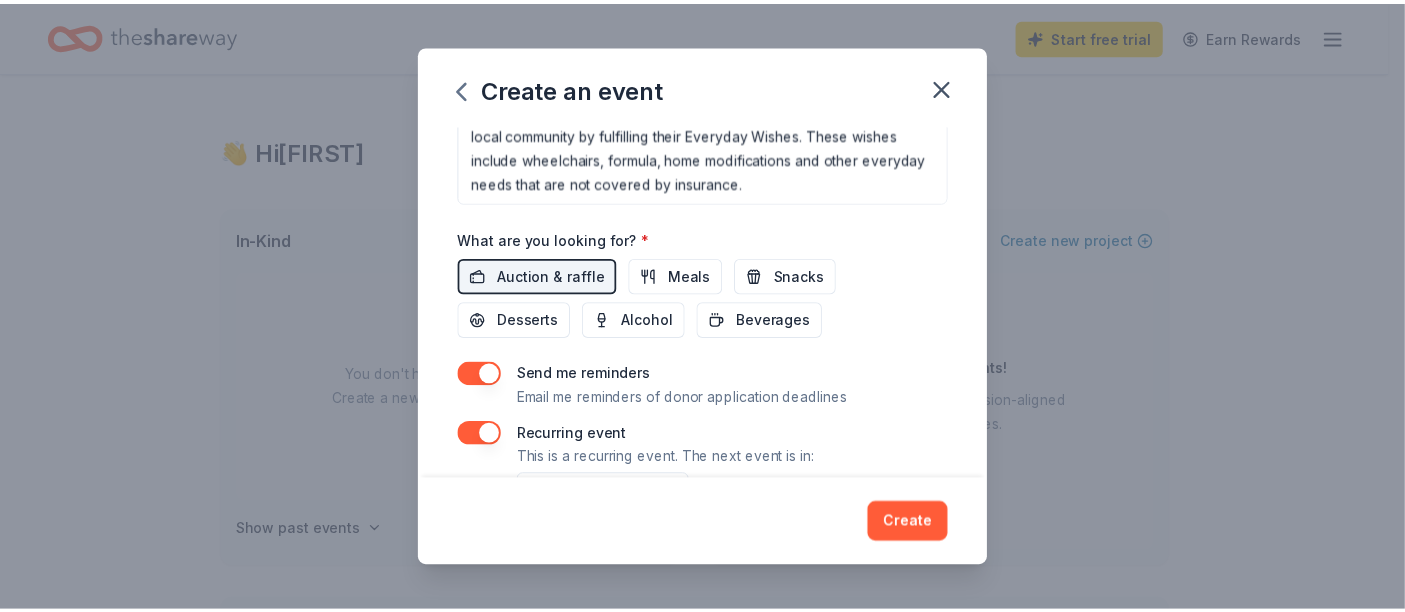 scroll, scrollTop: 679, scrollLeft: 0, axis: vertical 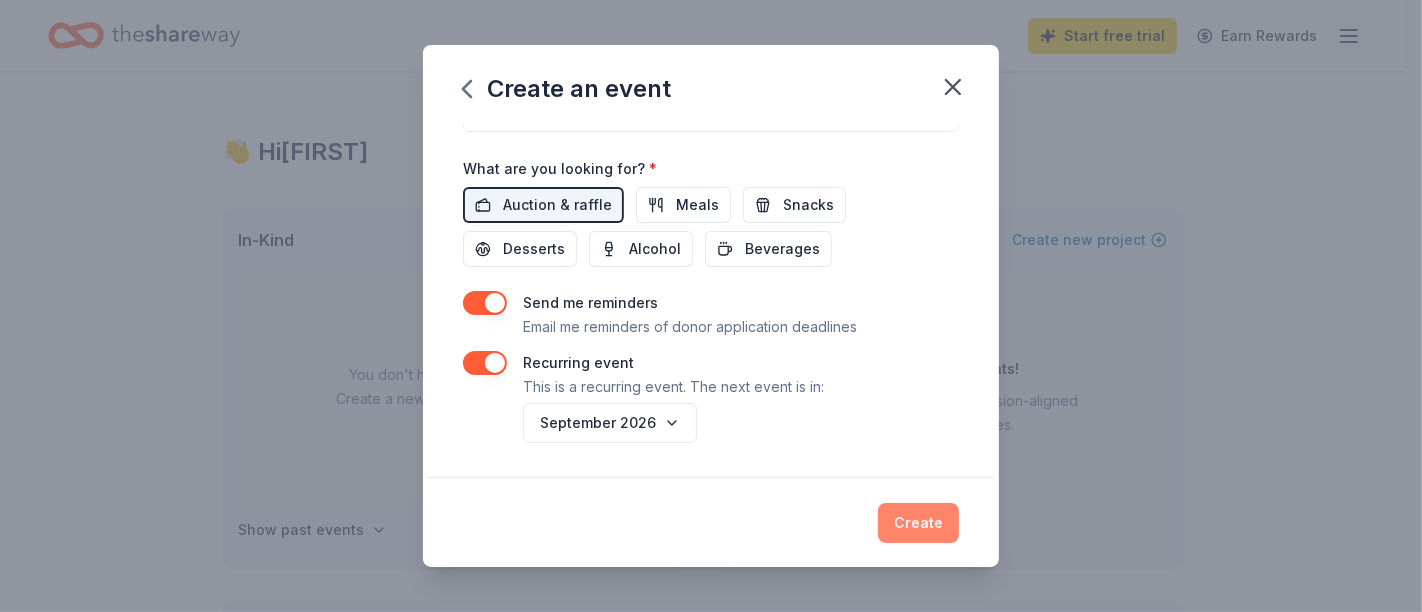 click on "Create" at bounding box center (918, 523) 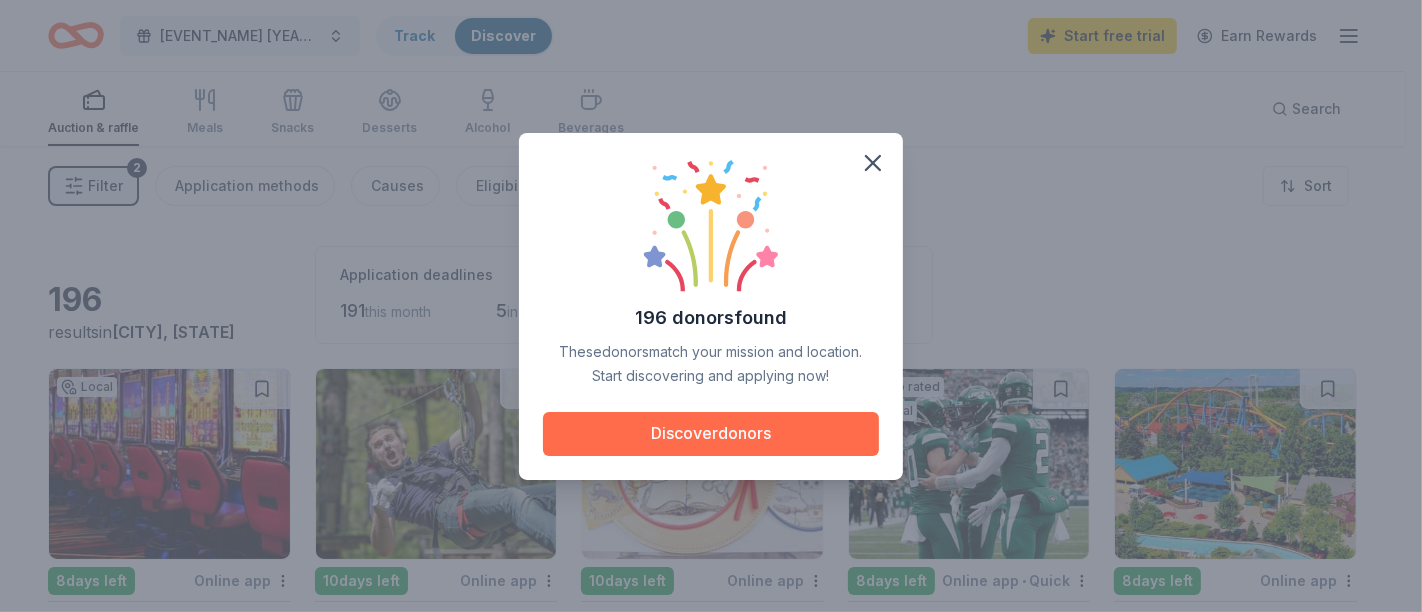 click on "Discover  donors" at bounding box center (711, 434) 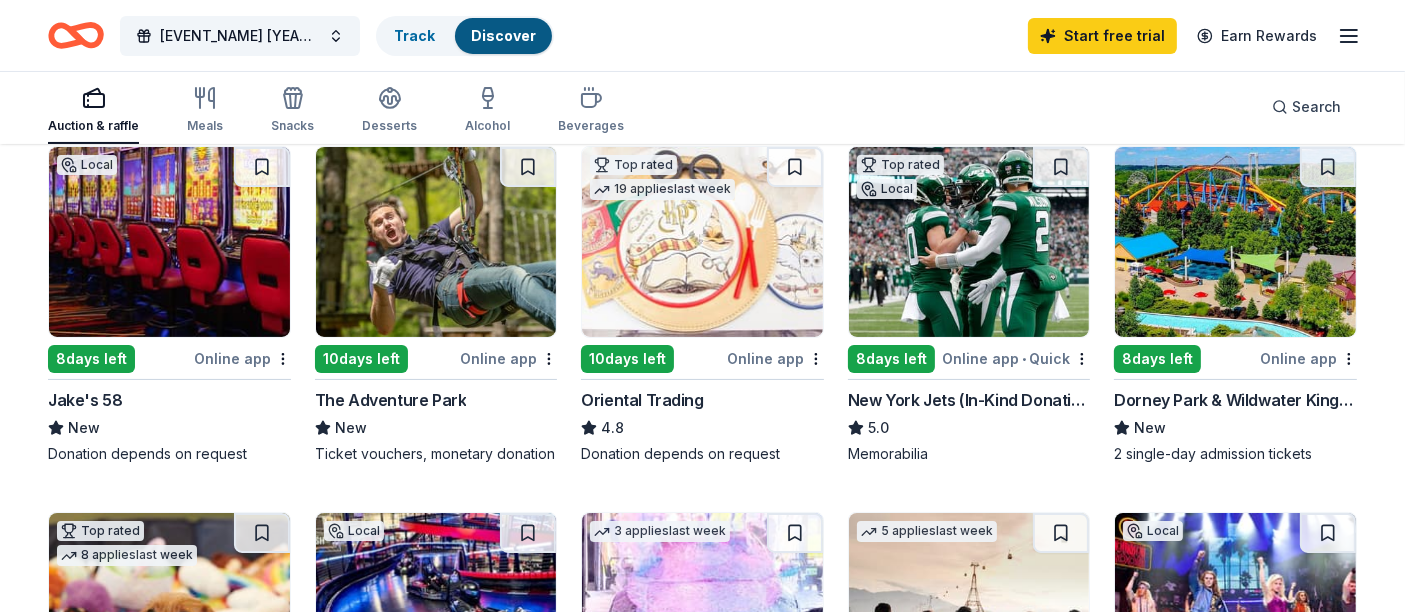 scroll, scrollTop: 111, scrollLeft: 0, axis: vertical 